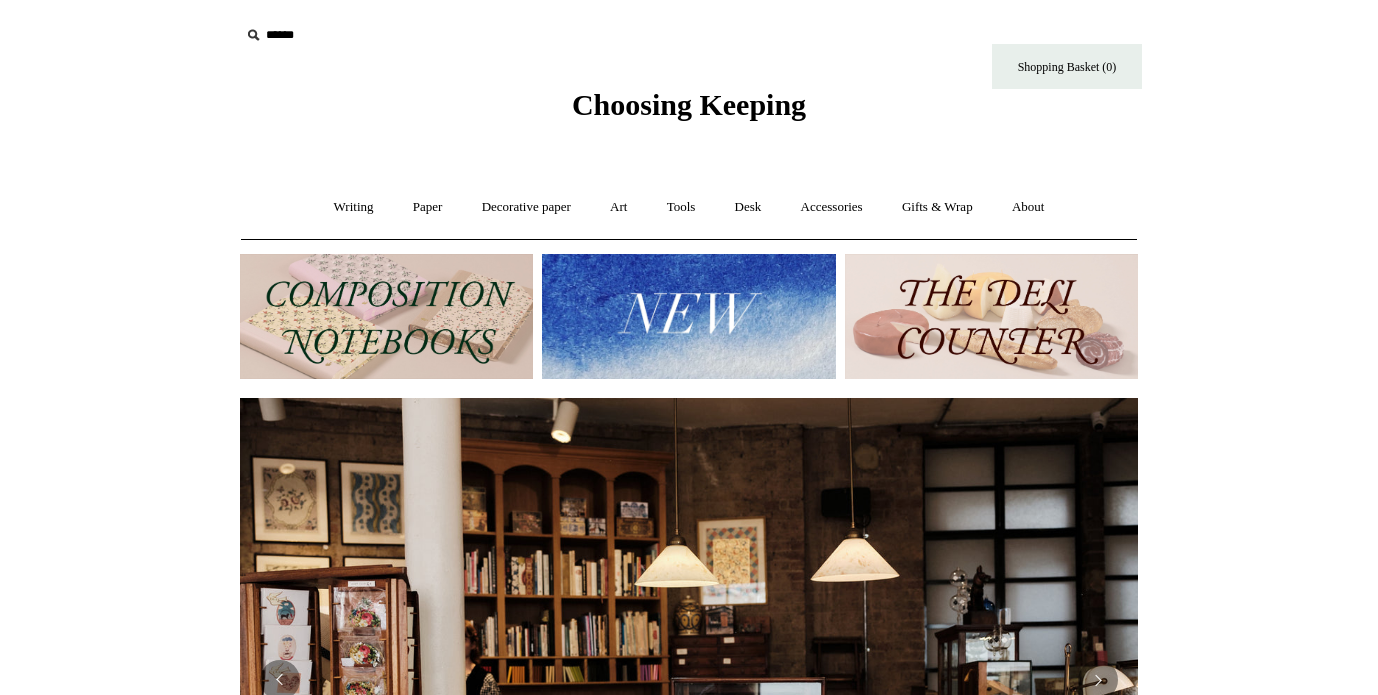 scroll, scrollTop: 0, scrollLeft: 0, axis: both 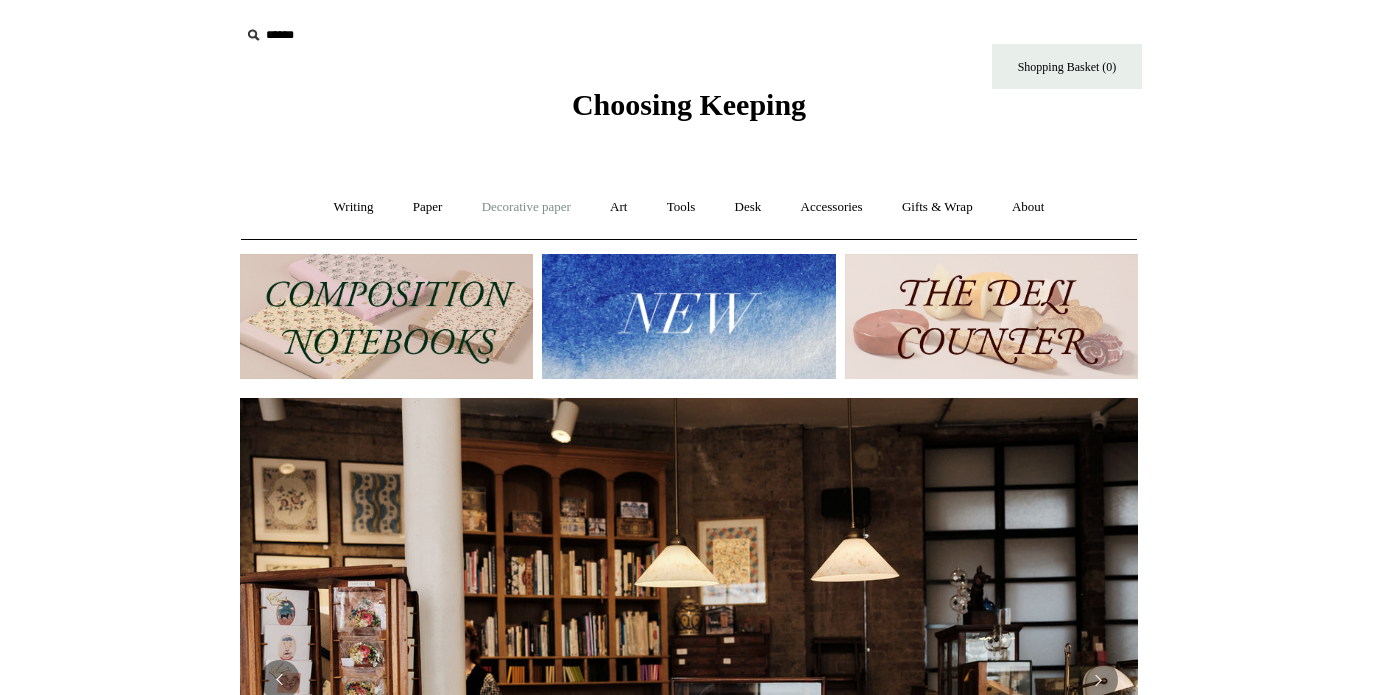 click on "Decorative paper +" at bounding box center [526, 207] 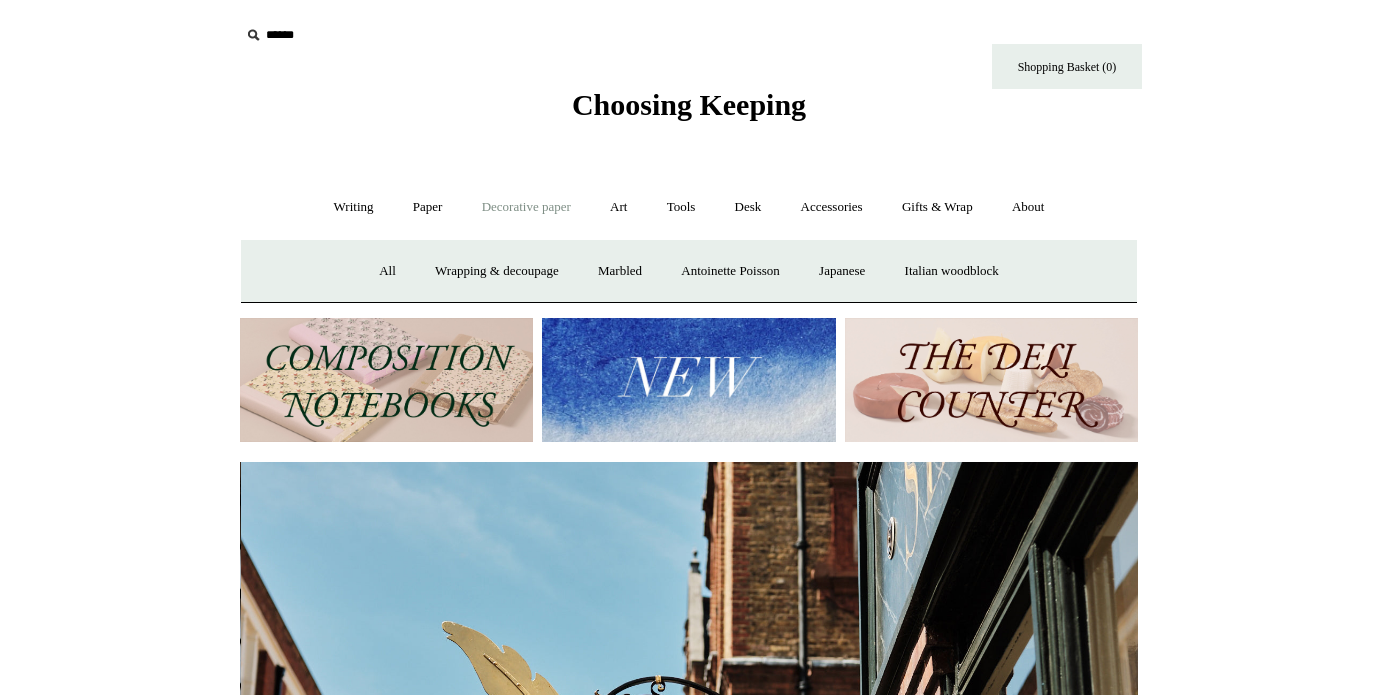 scroll, scrollTop: 0, scrollLeft: 898, axis: horizontal 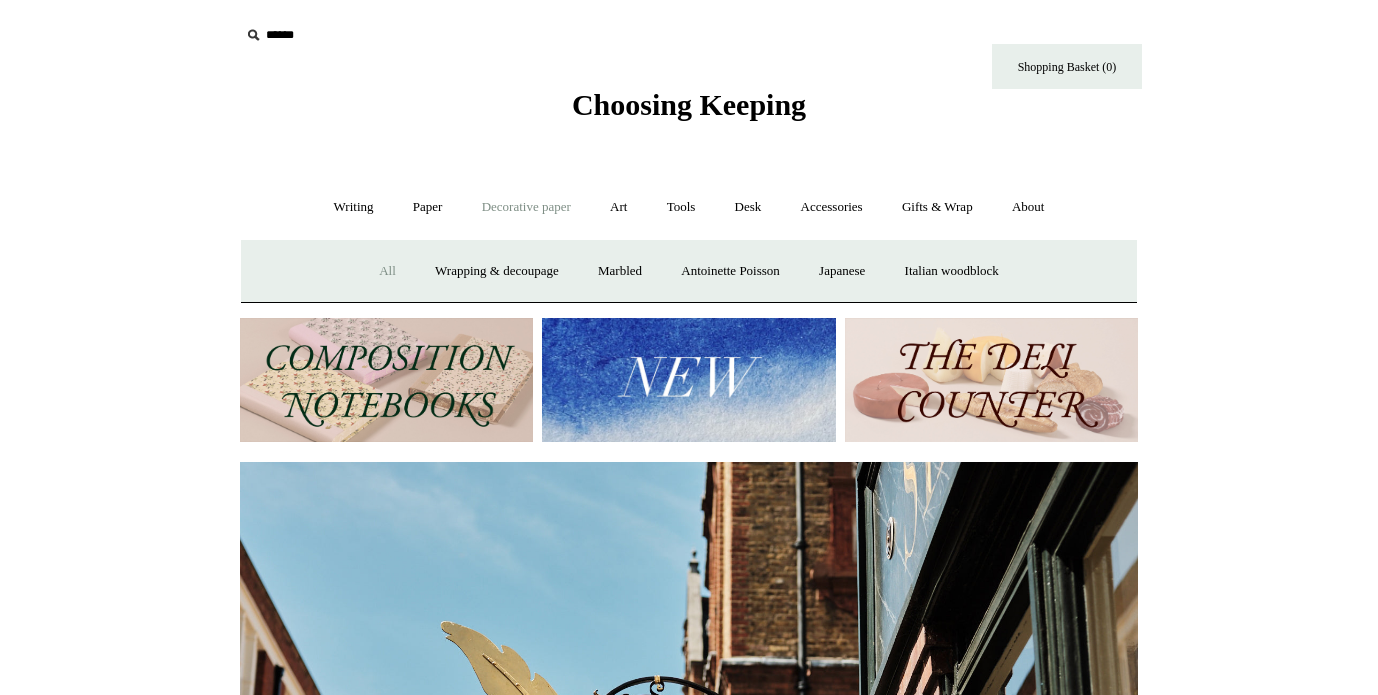 click on "All" at bounding box center [387, 271] 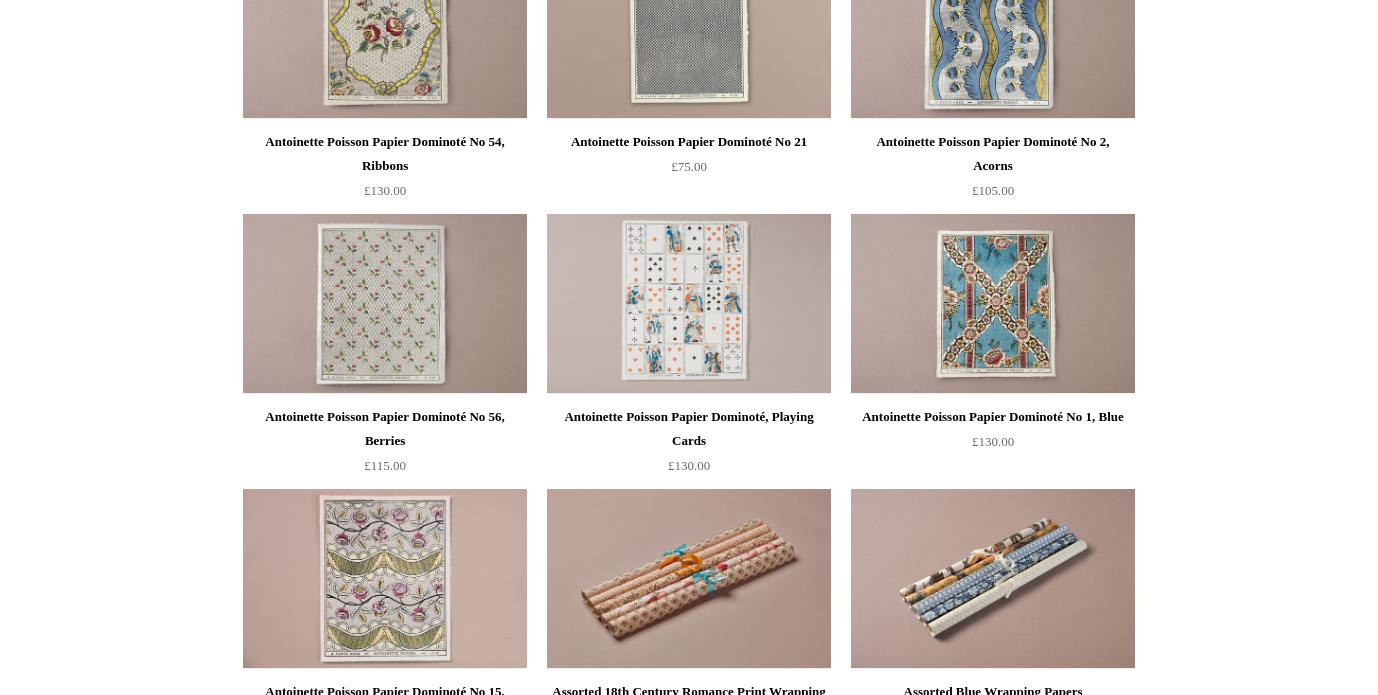 scroll, scrollTop: 1759, scrollLeft: 0, axis: vertical 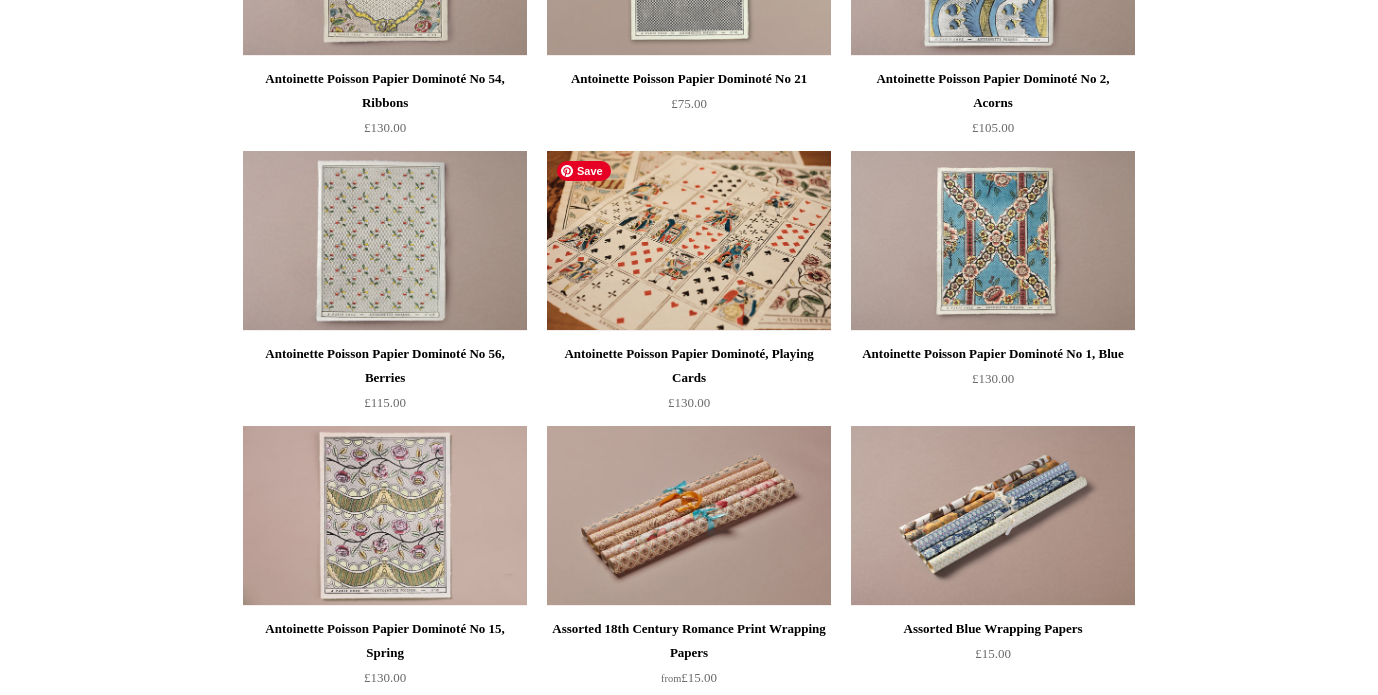 click at bounding box center (689, 241) 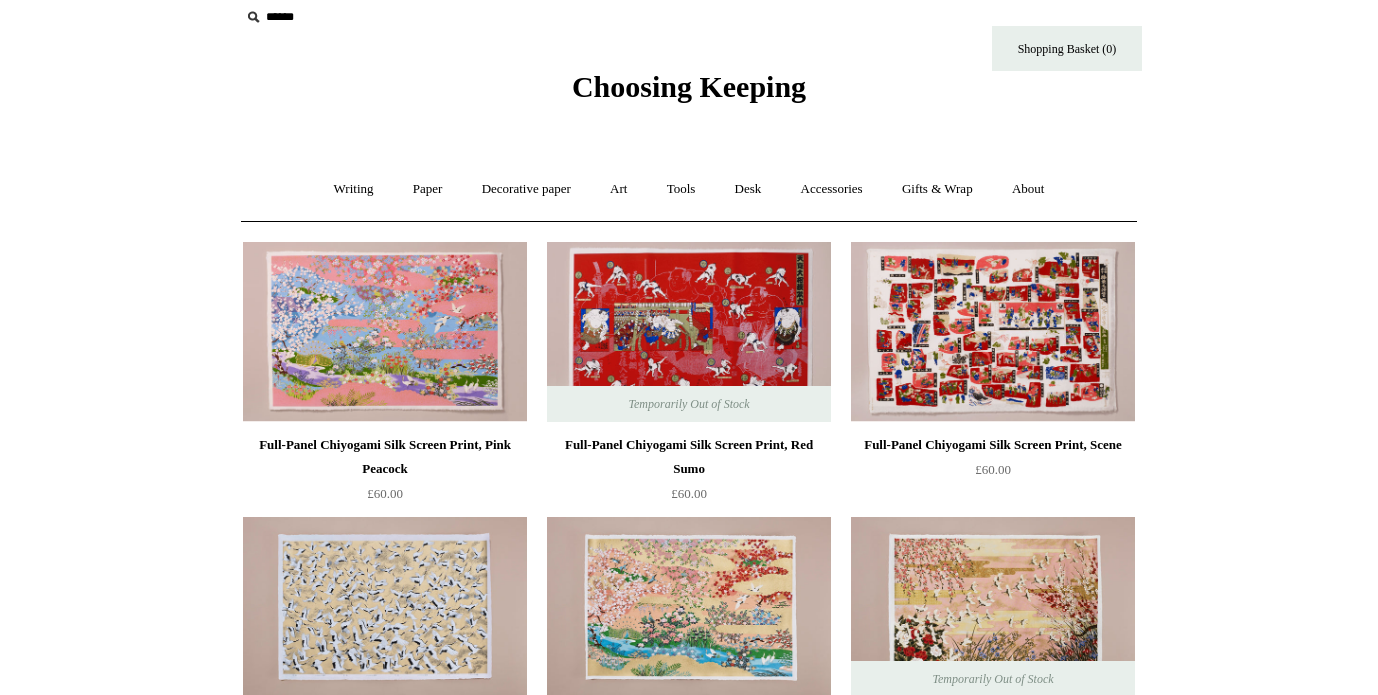 scroll, scrollTop: 0, scrollLeft: 0, axis: both 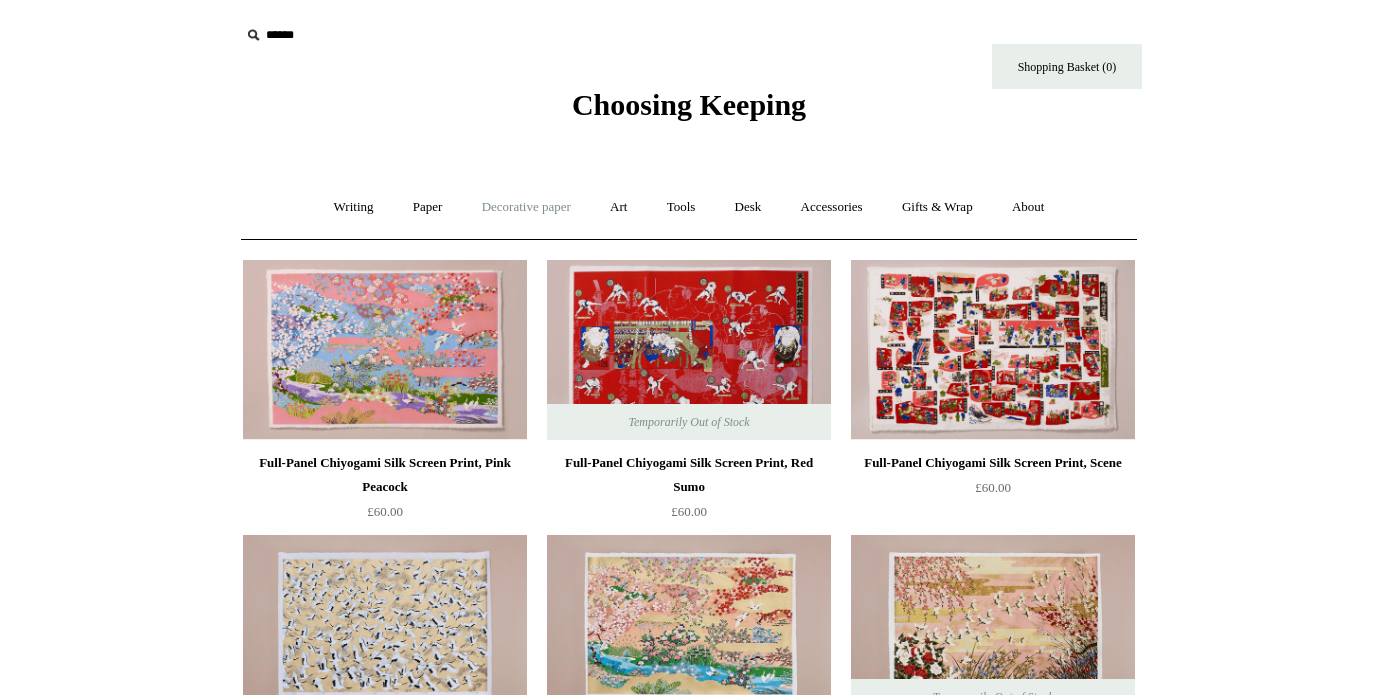 click on "Decorative paper +" at bounding box center [526, 207] 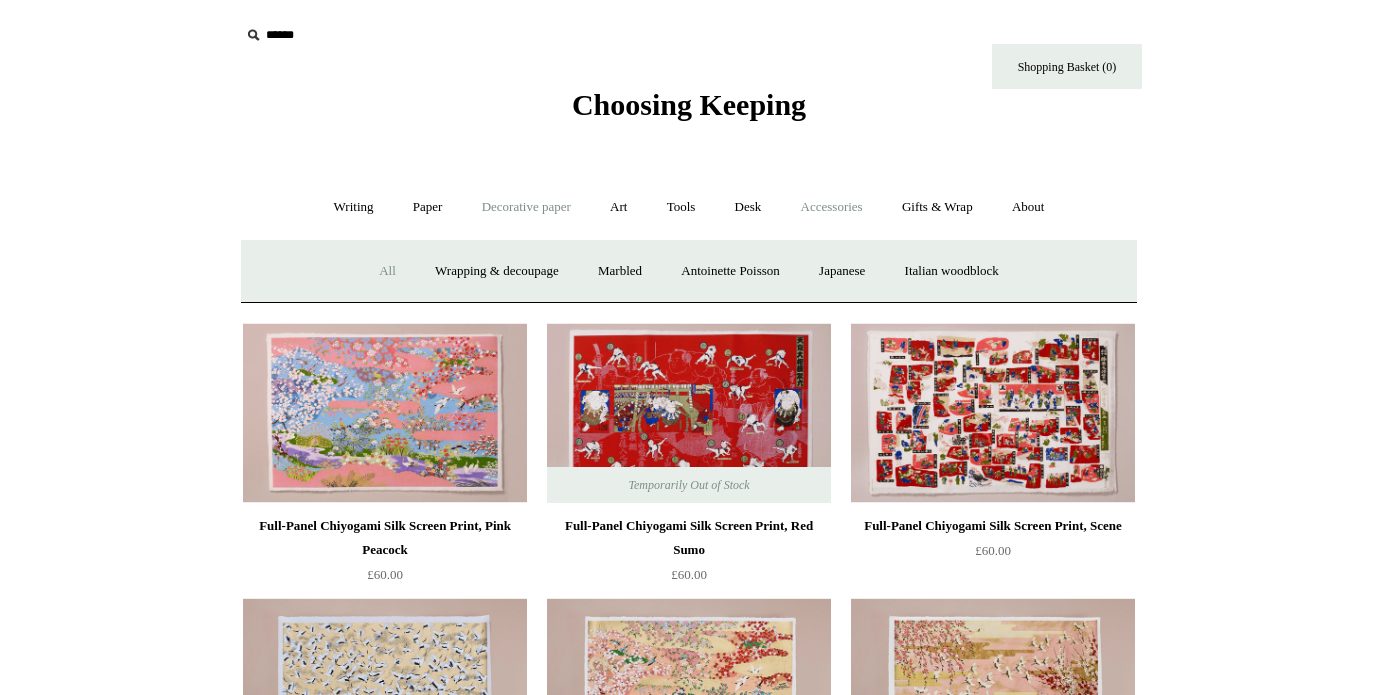 click on "Accessories +" at bounding box center (832, 207) 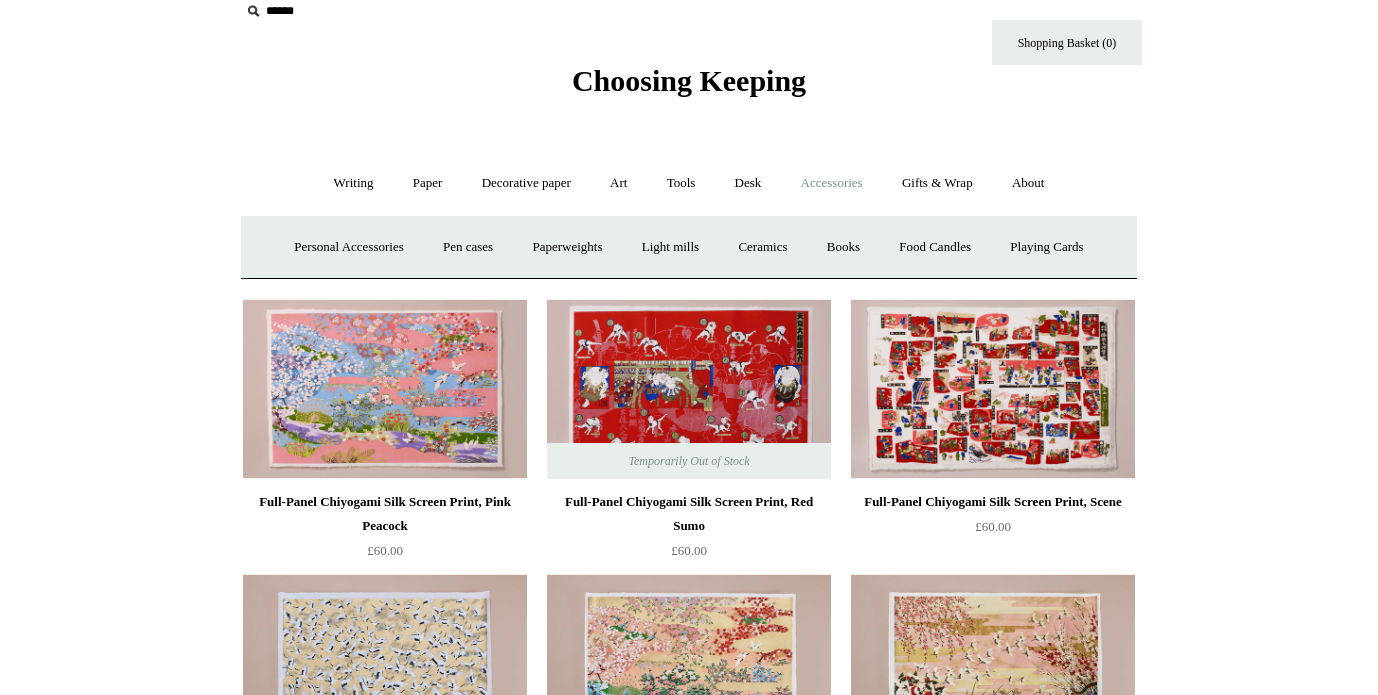 scroll, scrollTop: 28, scrollLeft: 0, axis: vertical 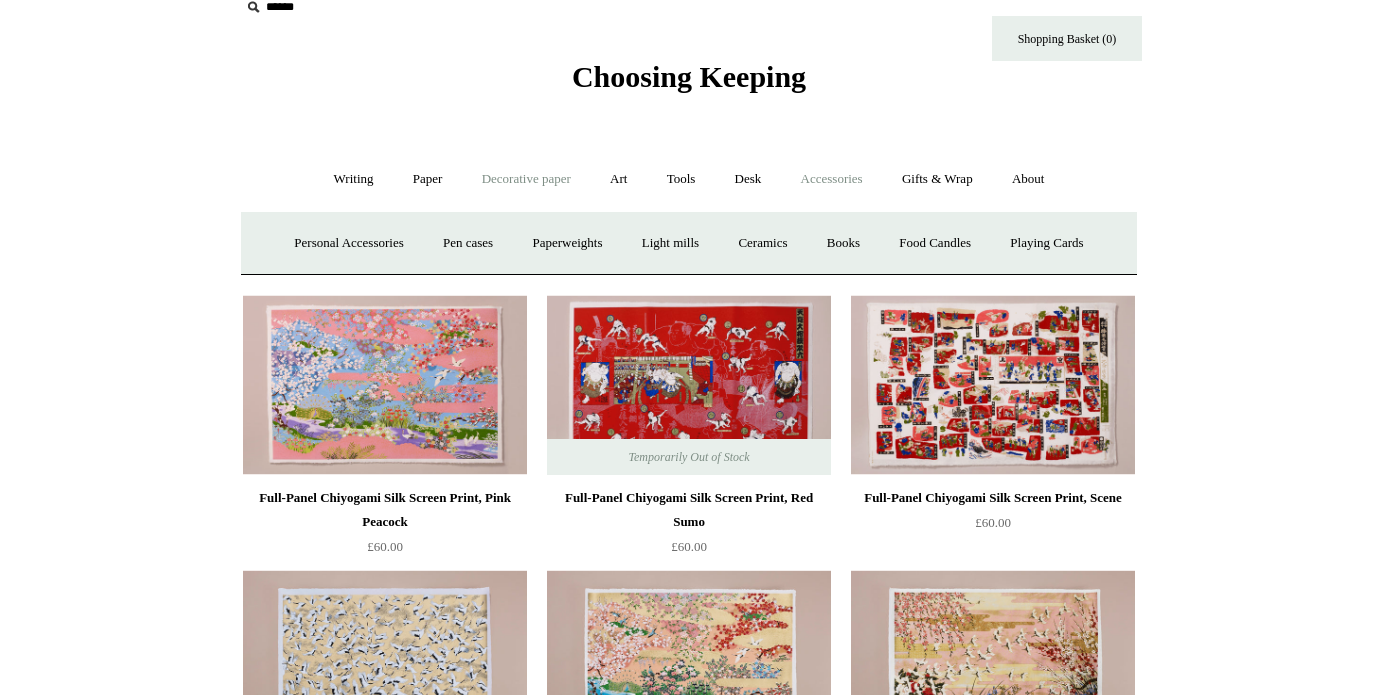 click on "Decorative paper +" at bounding box center [526, 179] 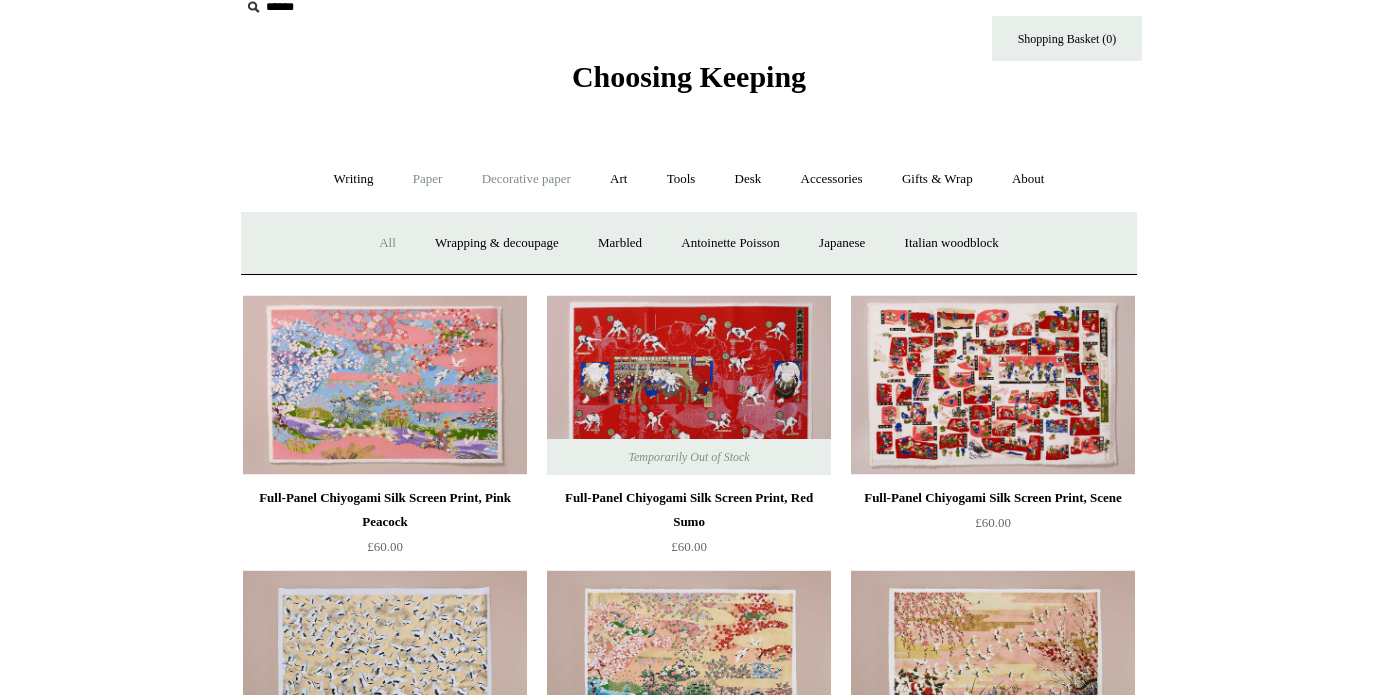 click on "Paper +" at bounding box center [428, 179] 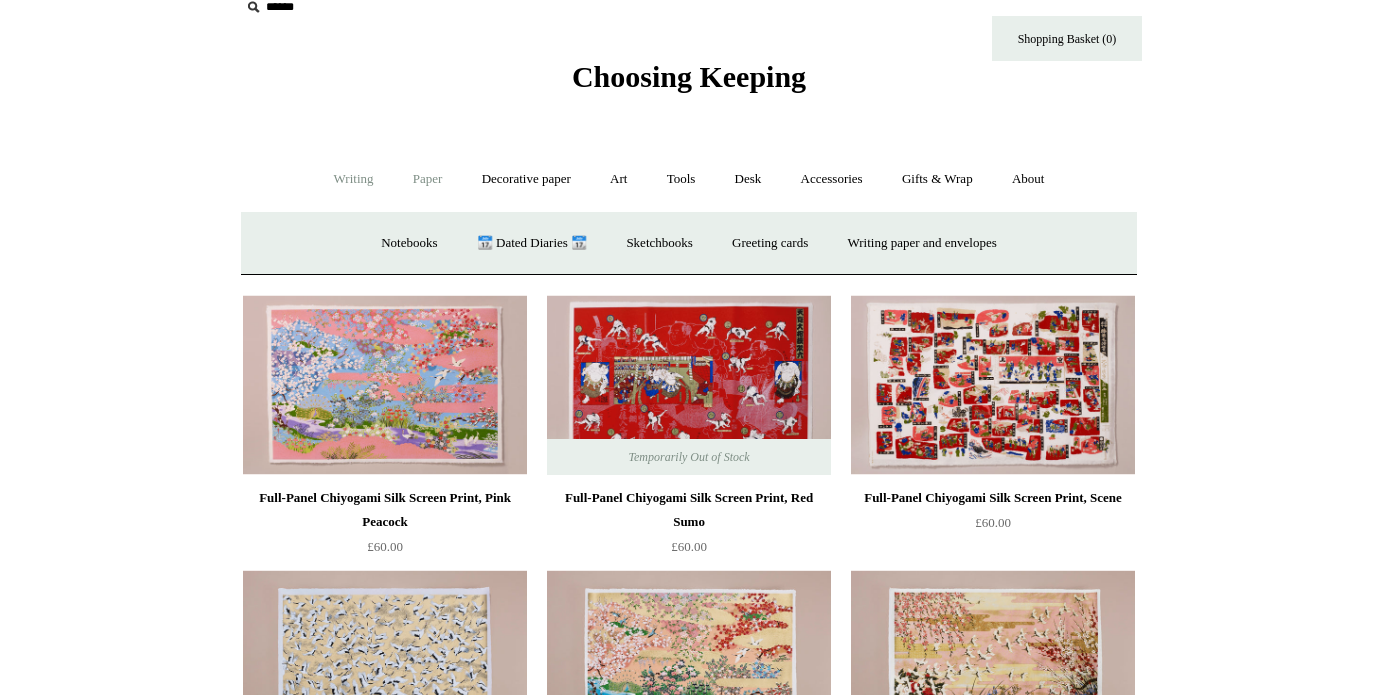 click on "Writing +" at bounding box center (354, 179) 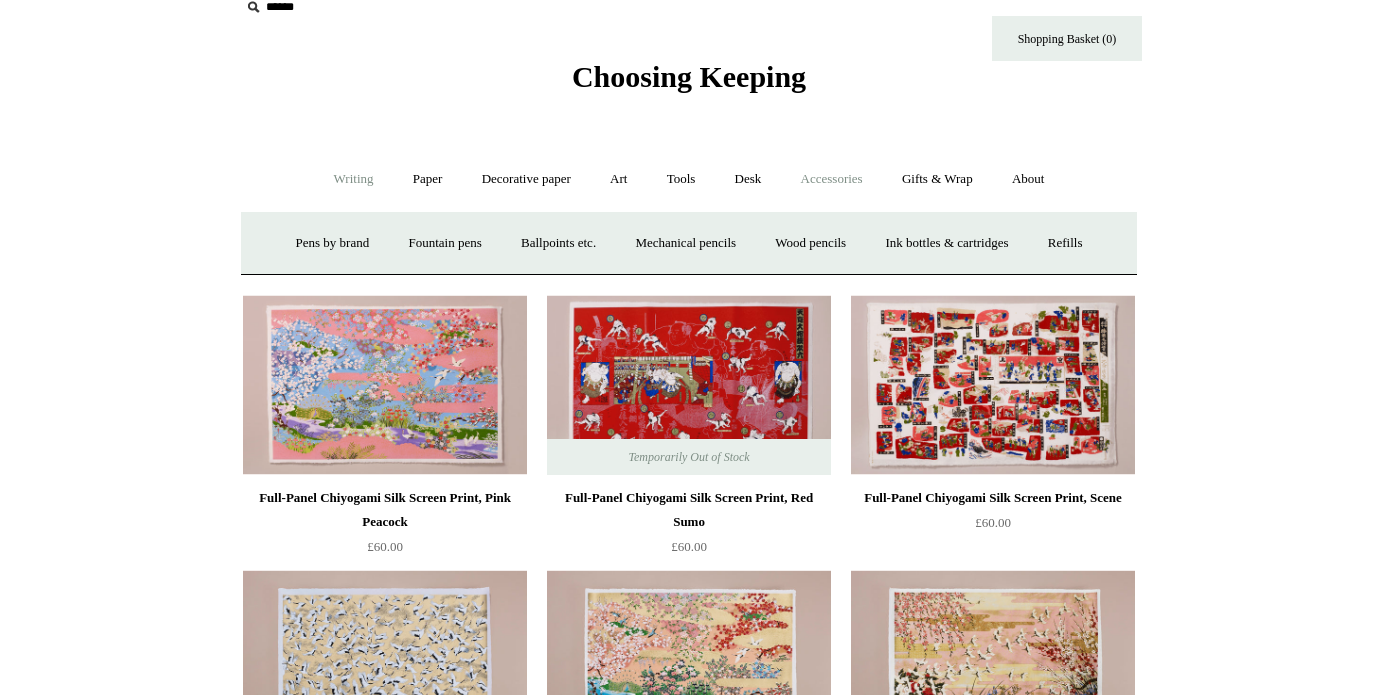 click on "Accessories +" at bounding box center [832, 179] 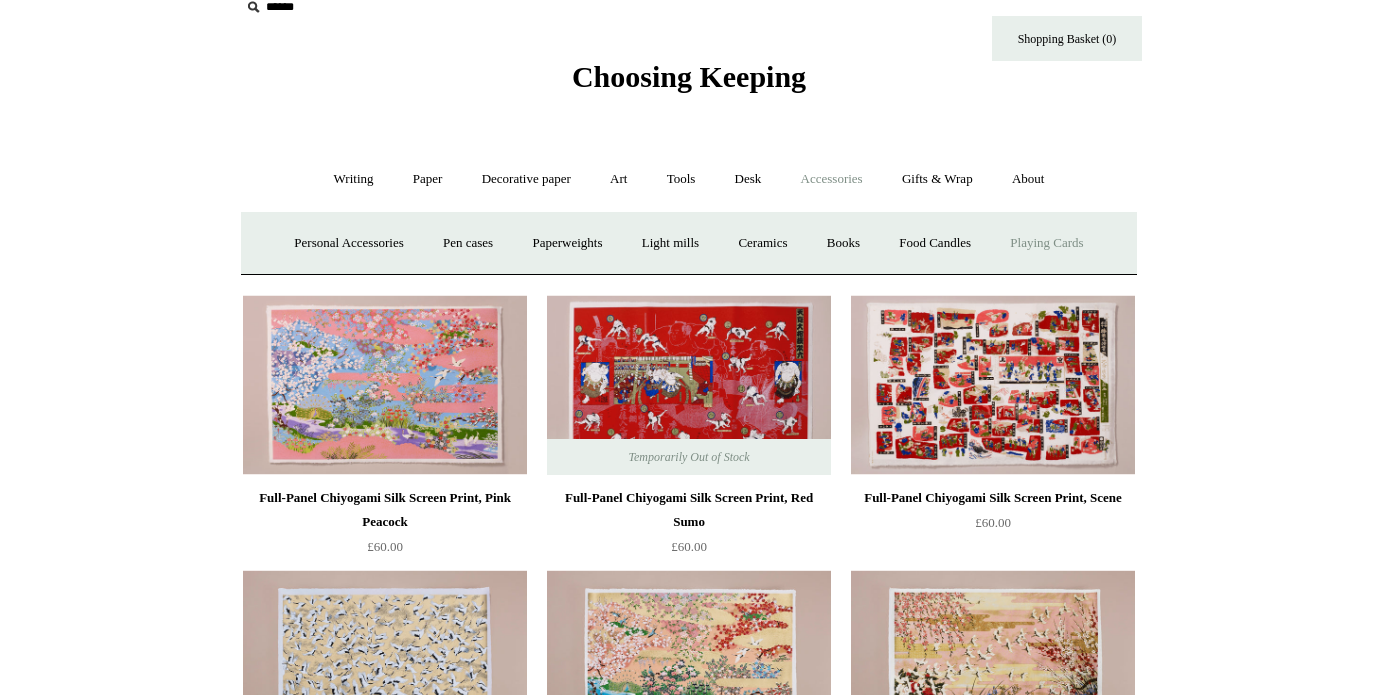 click on "Playing Cards" at bounding box center (1046, 243) 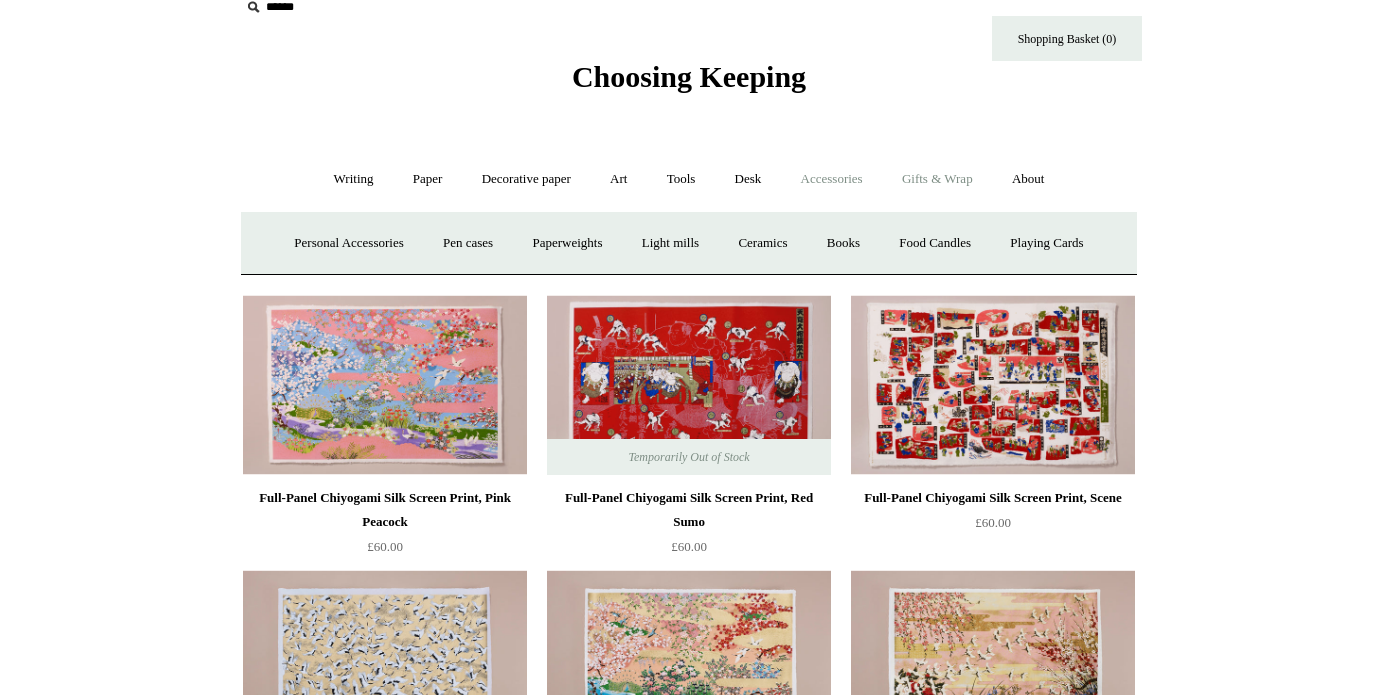 click on "Gifts & Wrap +" at bounding box center (937, 179) 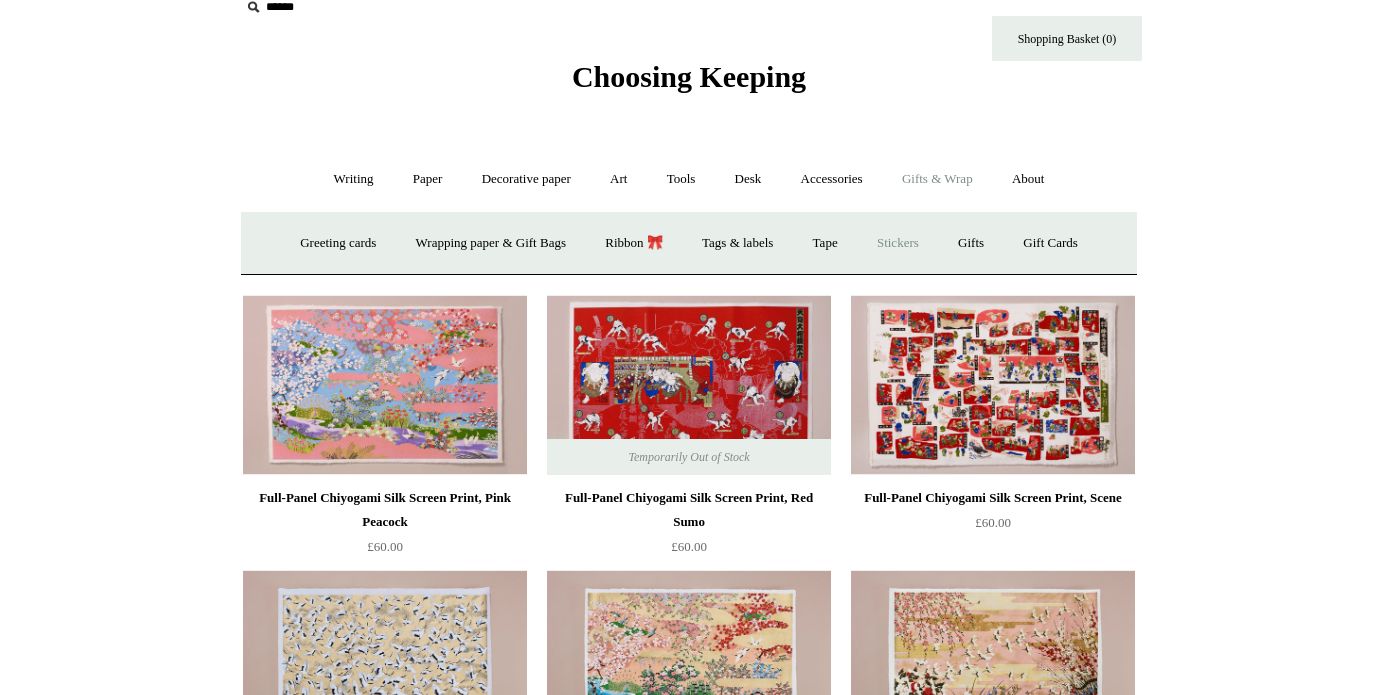 click on "Stickers" at bounding box center [898, 243] 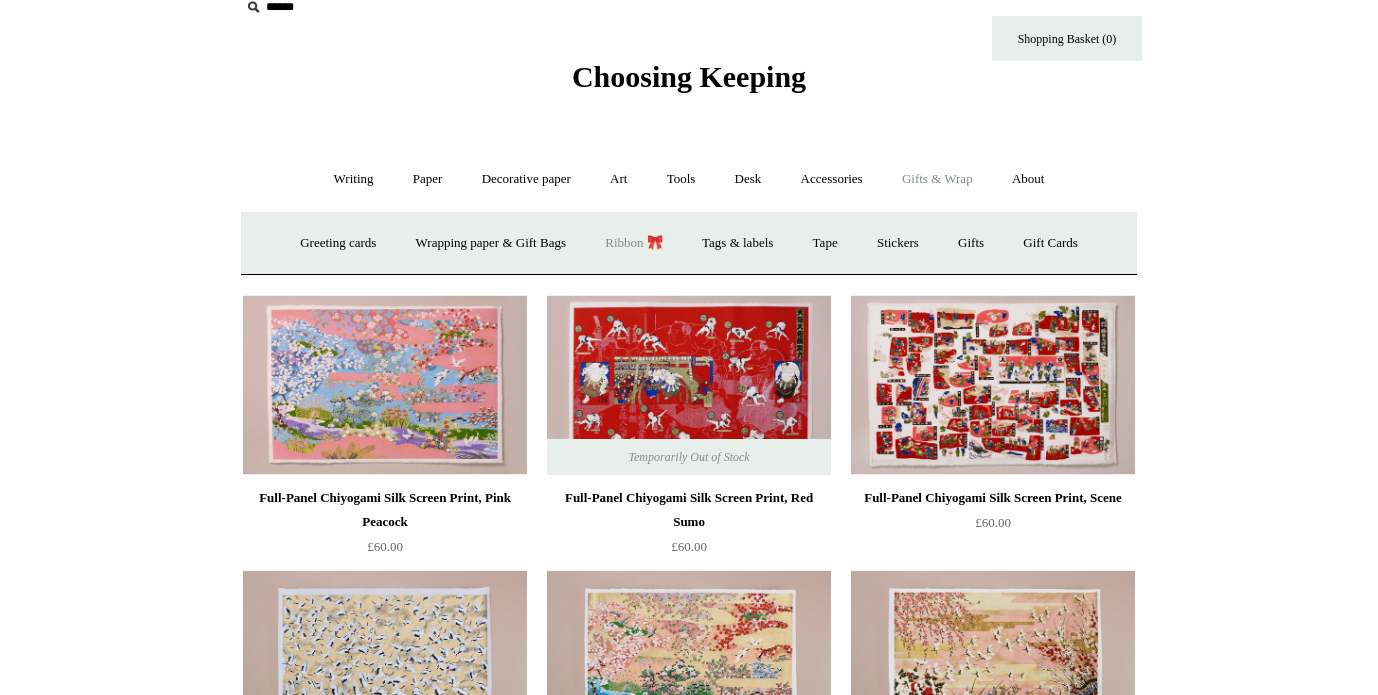 click on "Ribbon 🎀" at bounding box center (634, 243) 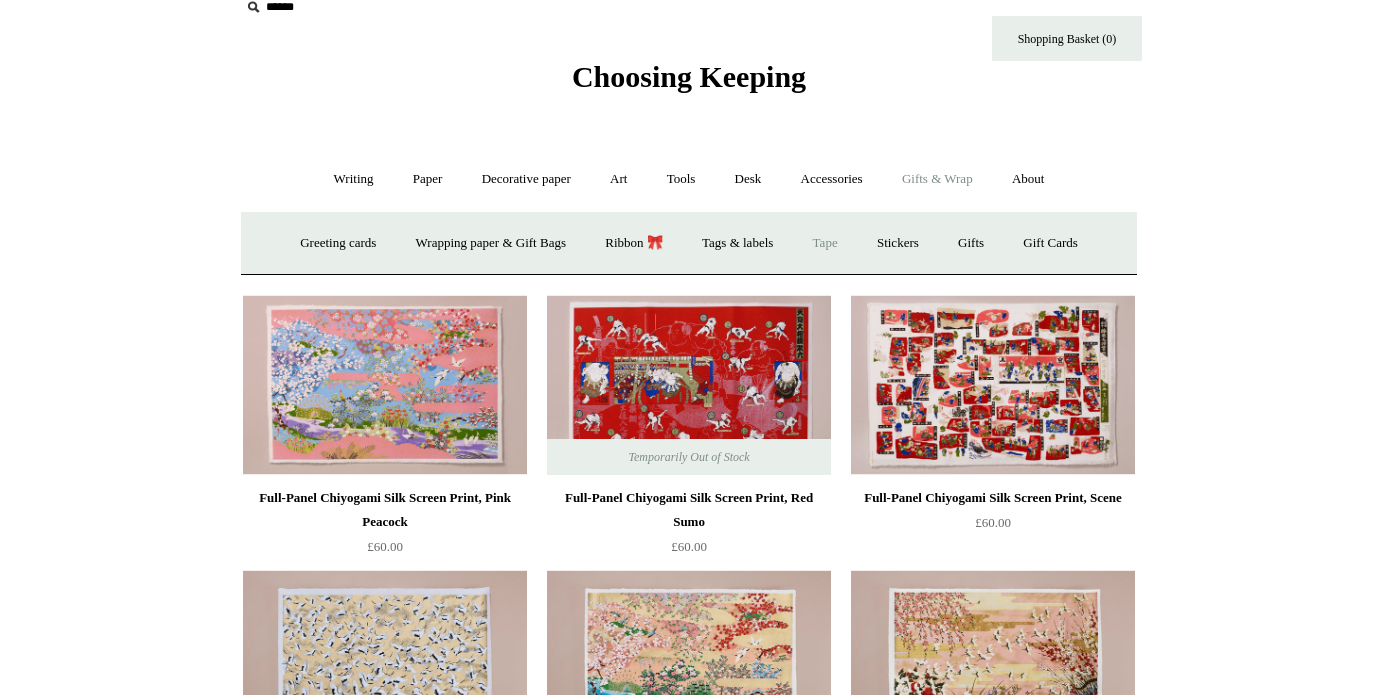 click on "Tape" at bounding box center (825, 243) 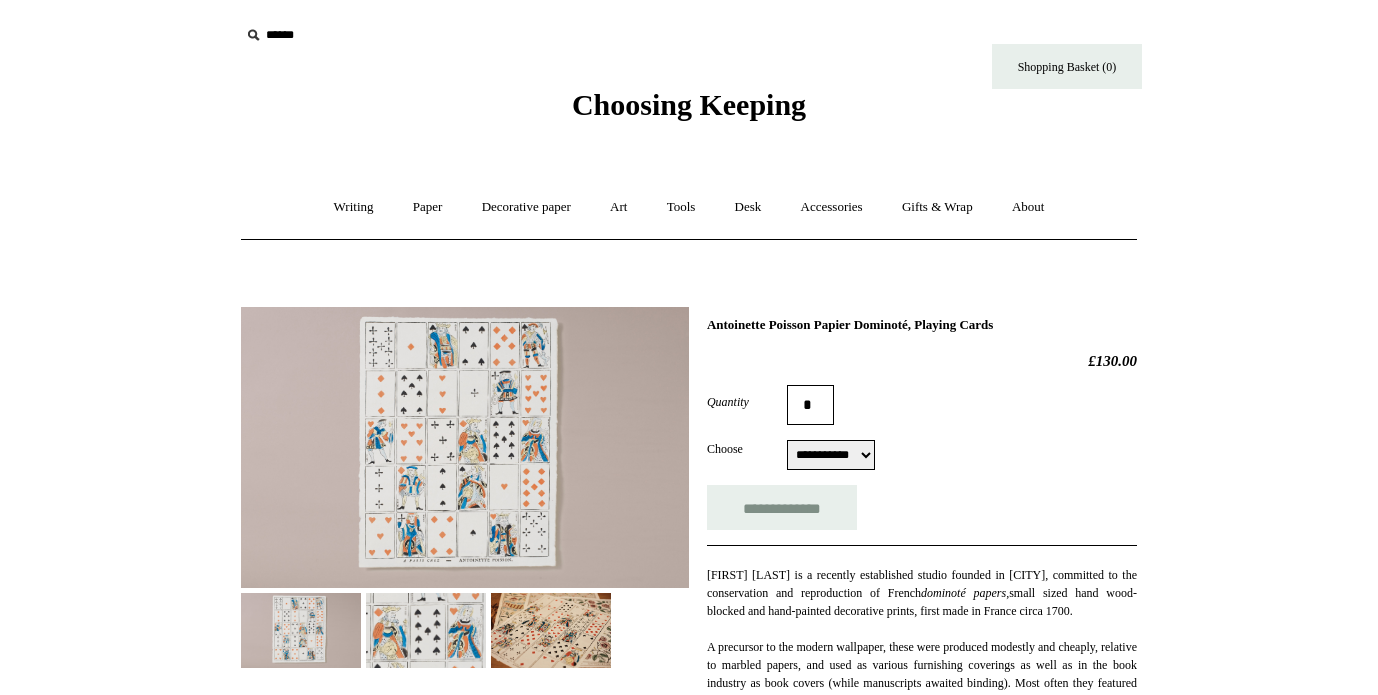scroll, scrollTop: 0, scrollLeft: 0, axis: both 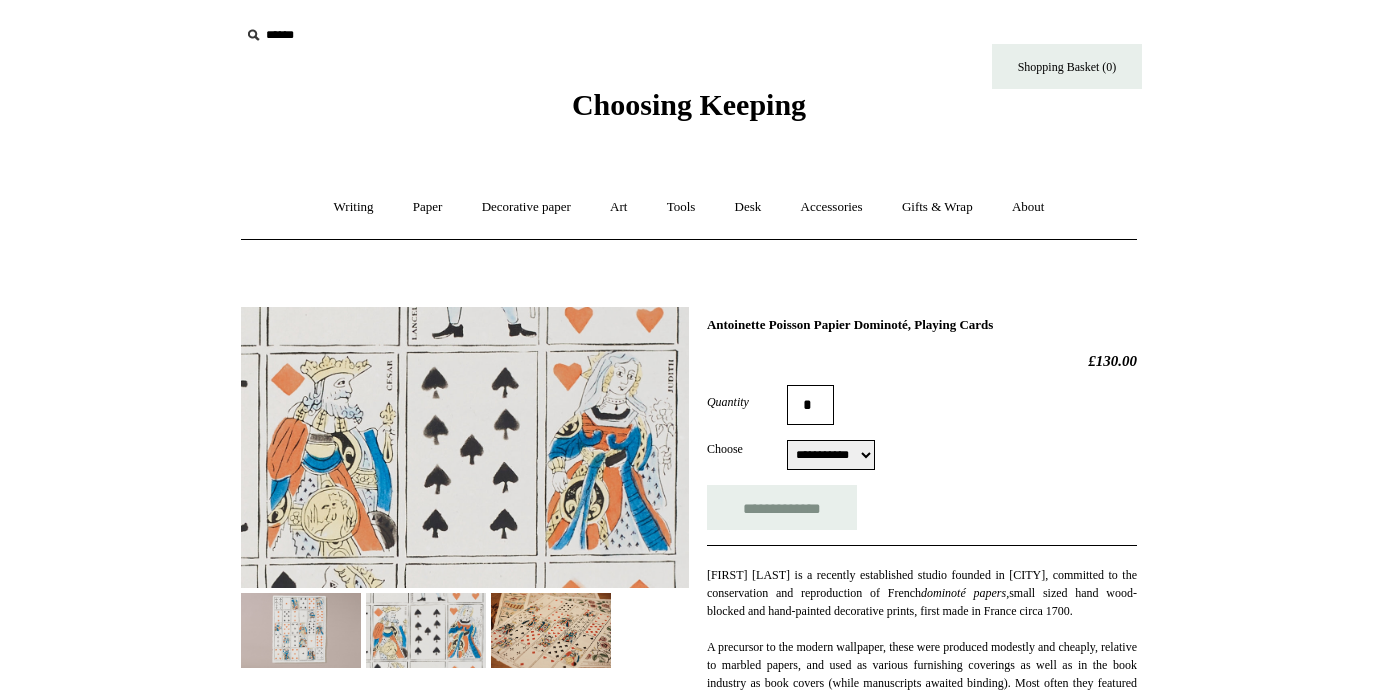 click at bounding box center (551, 630) 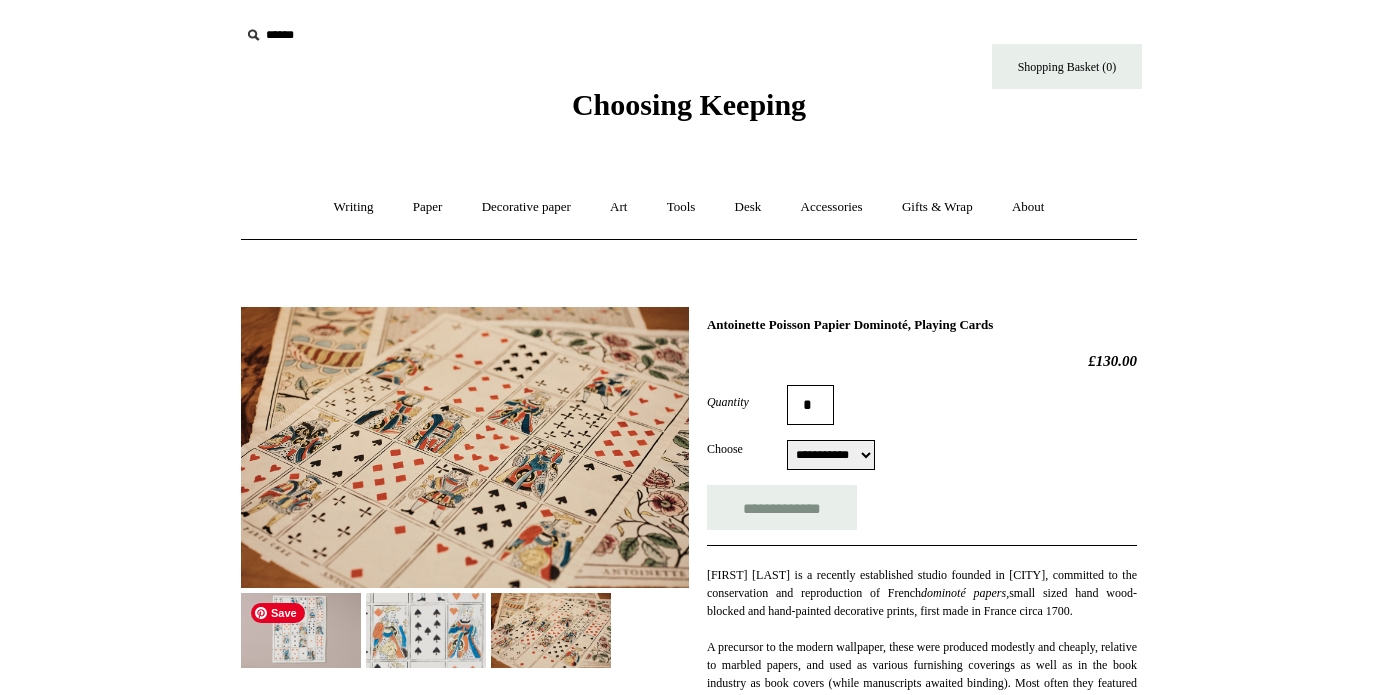 click at bounding box center (301, 630) 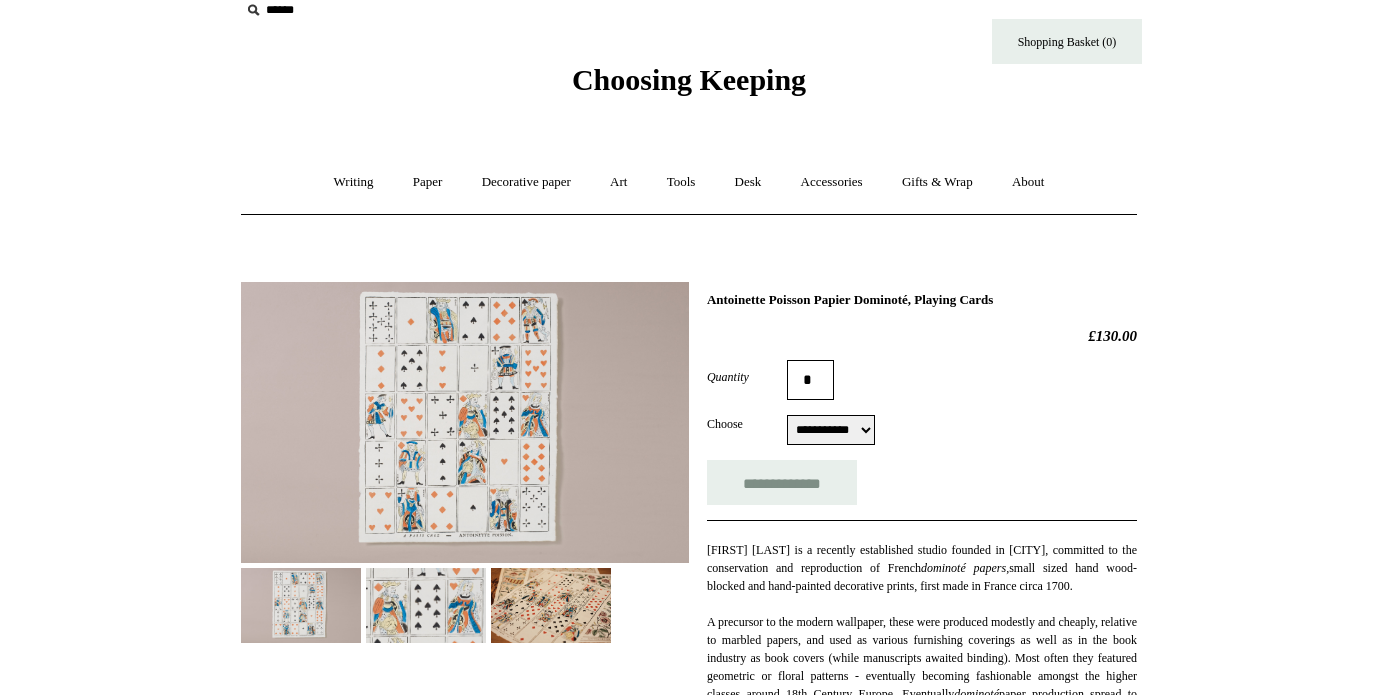 scroll, scrollTop: 26, scrollLeft: 0, axis: vertical 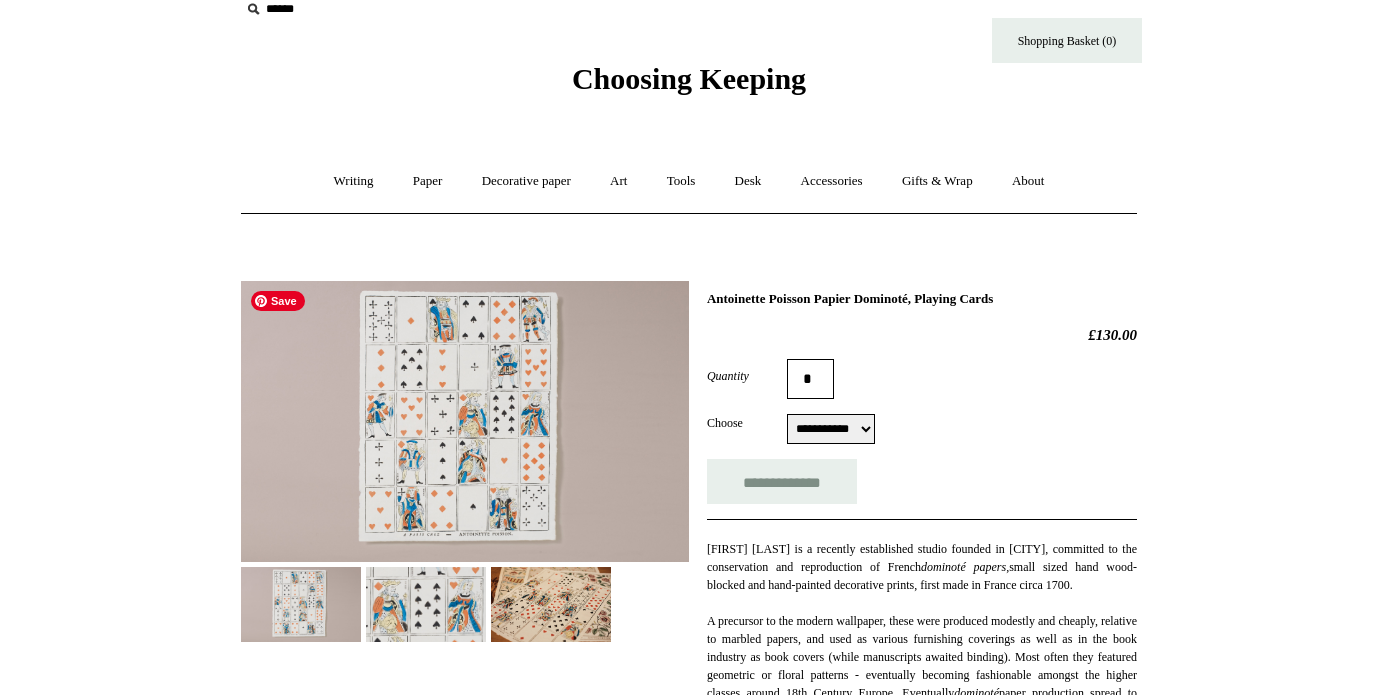 click at bounding box center [465, 421] 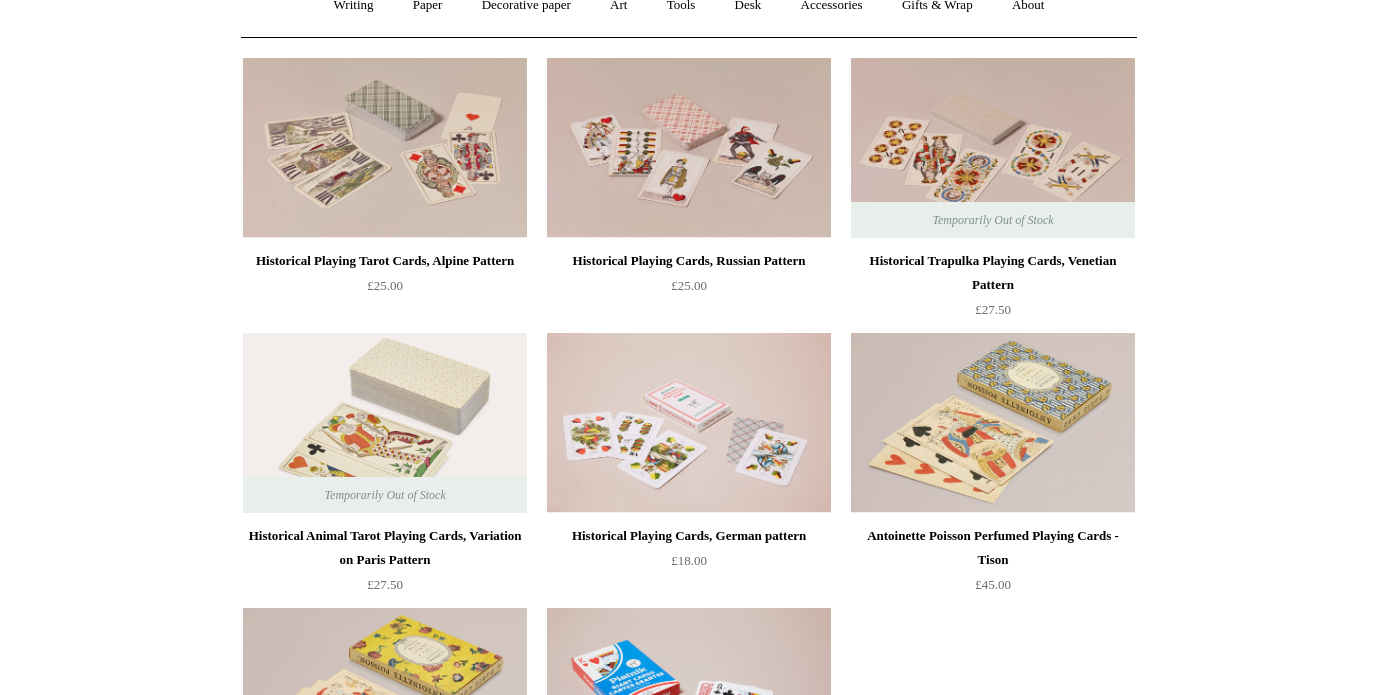 scroll, scrollTop: 91, scrollLeft: 0, axis: vertical 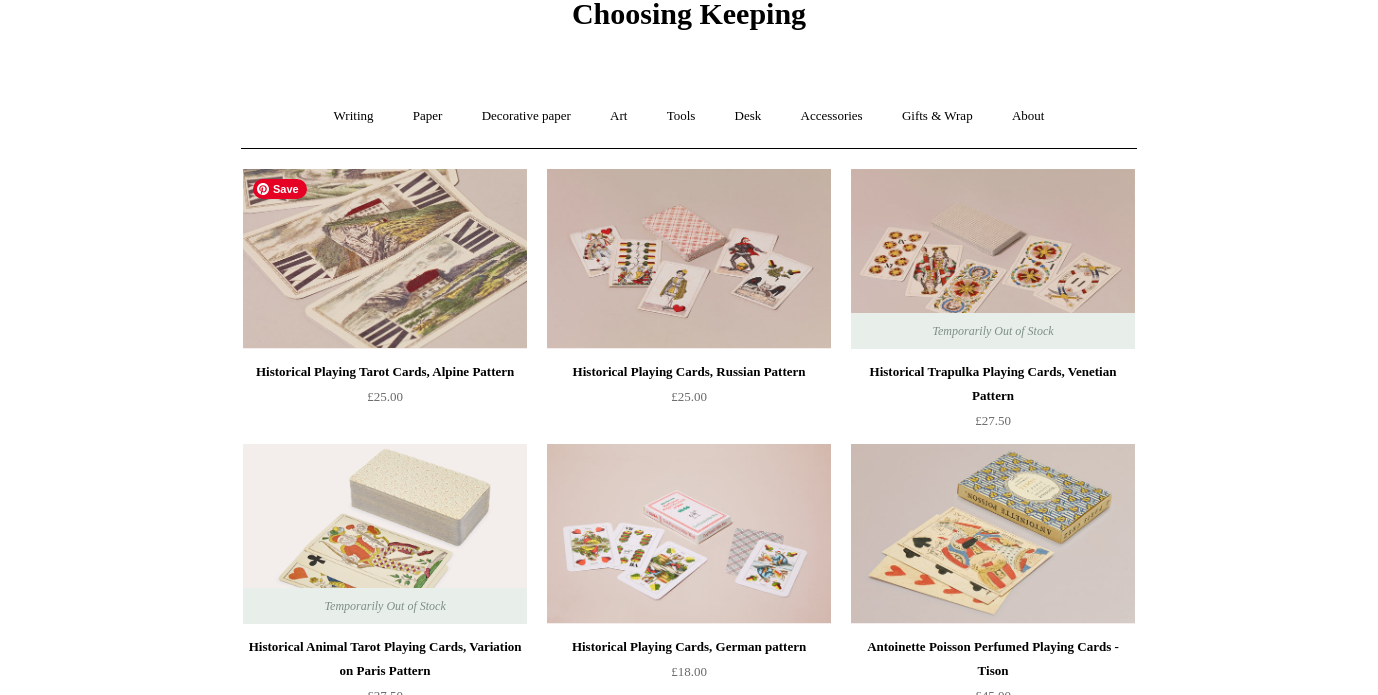 click at bounding box center [385, 259] 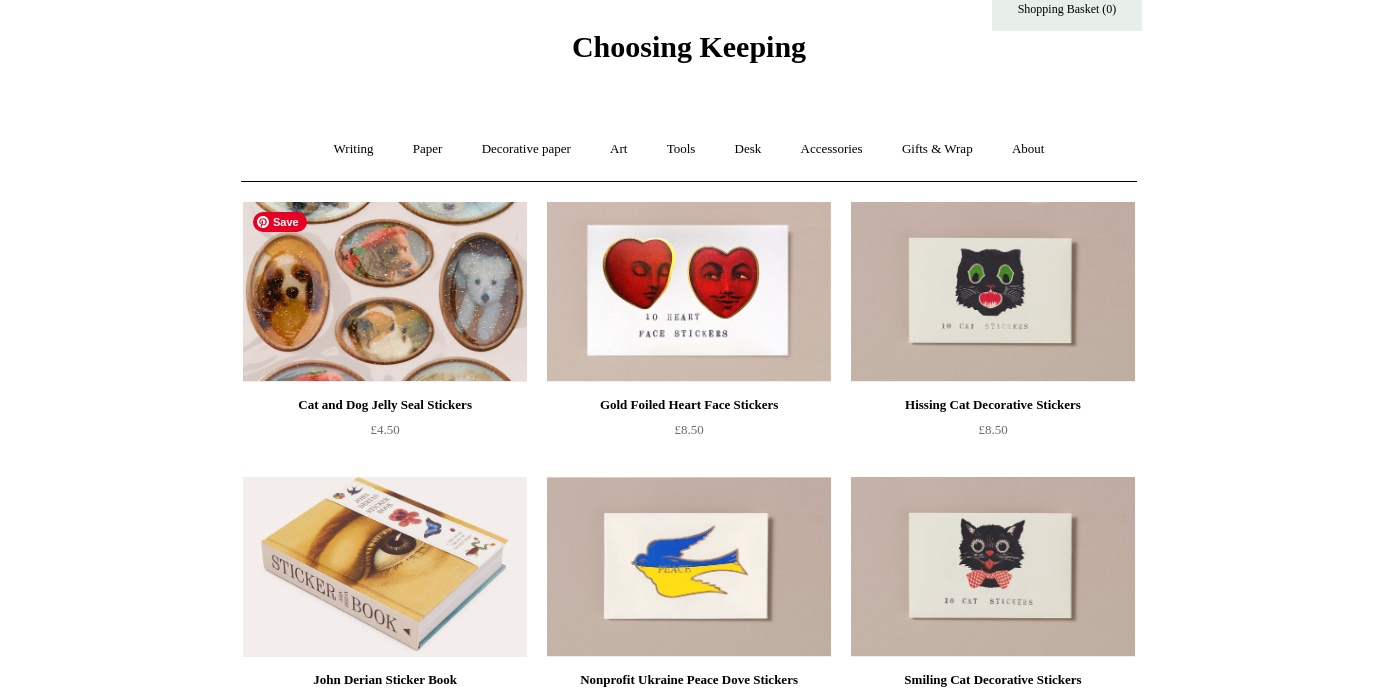 scroll, scrollTop: 64, scrollLeft: 0, axis: vertical 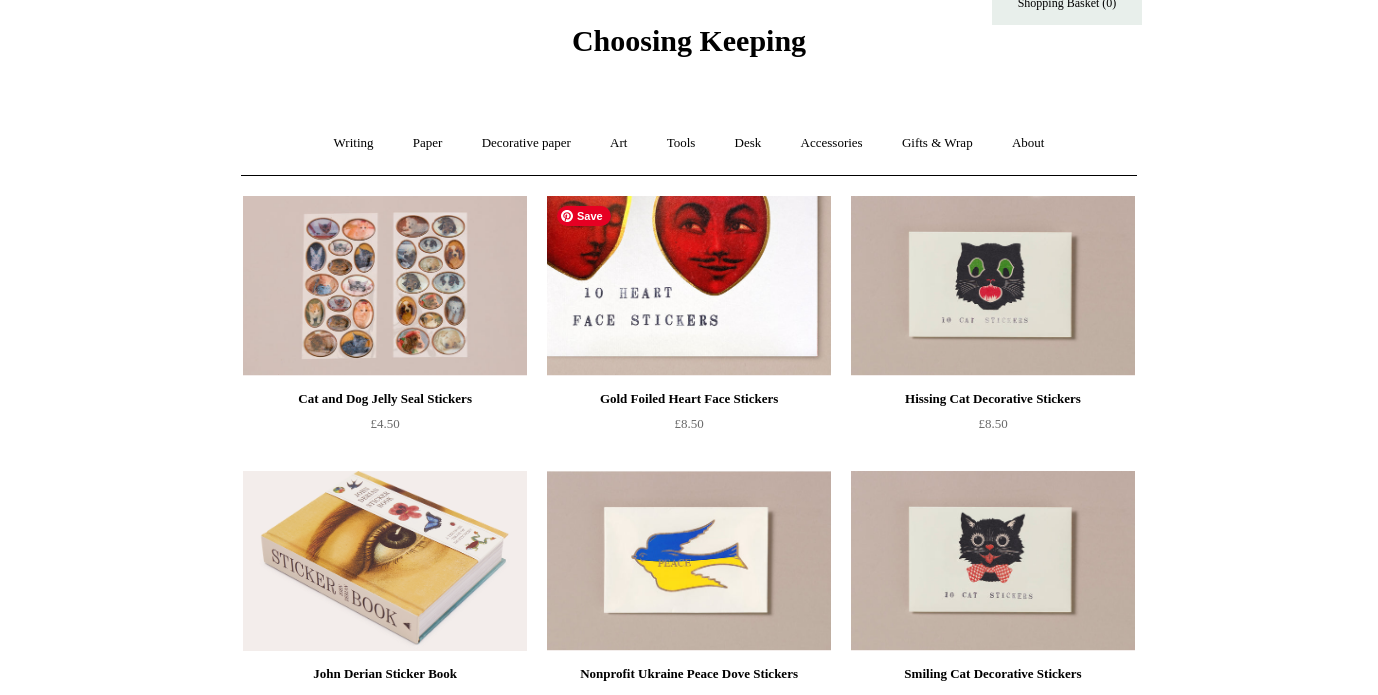 click at bounding box center [689, 286] 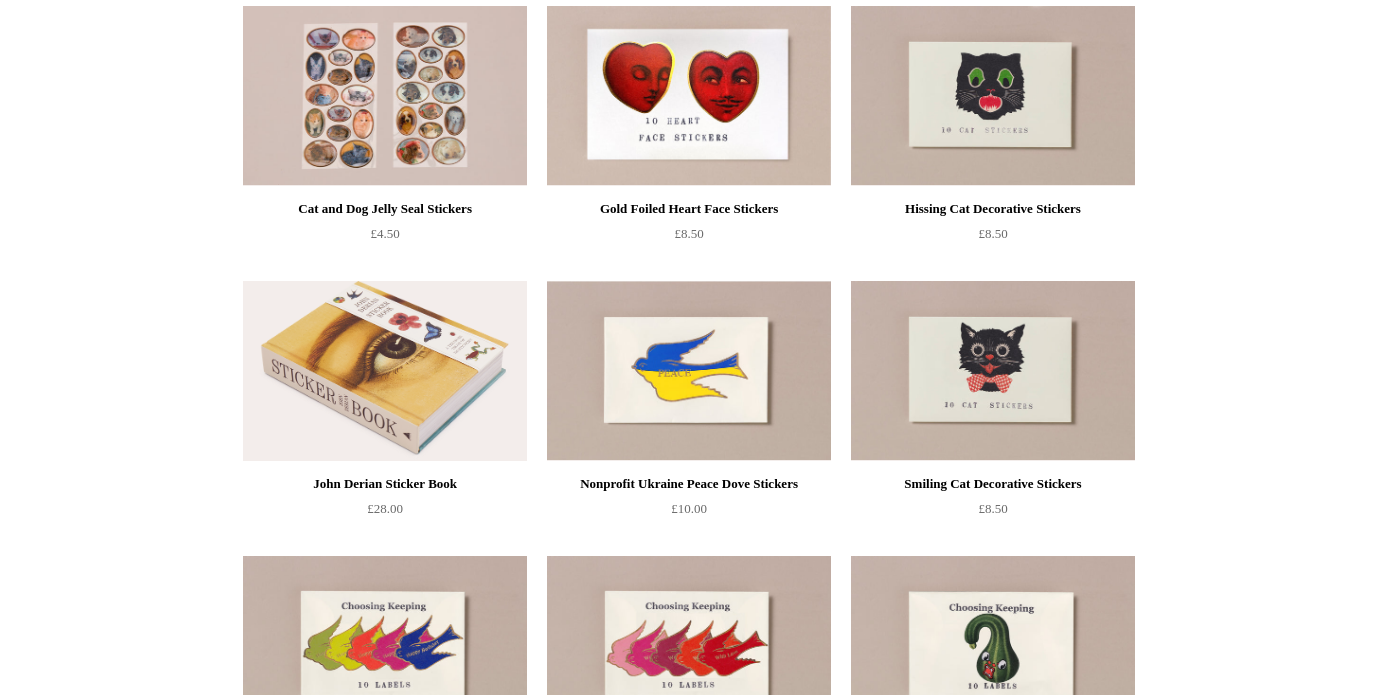 scroll, scrollTop: 263, scrollLeft: 0, axis: vertical 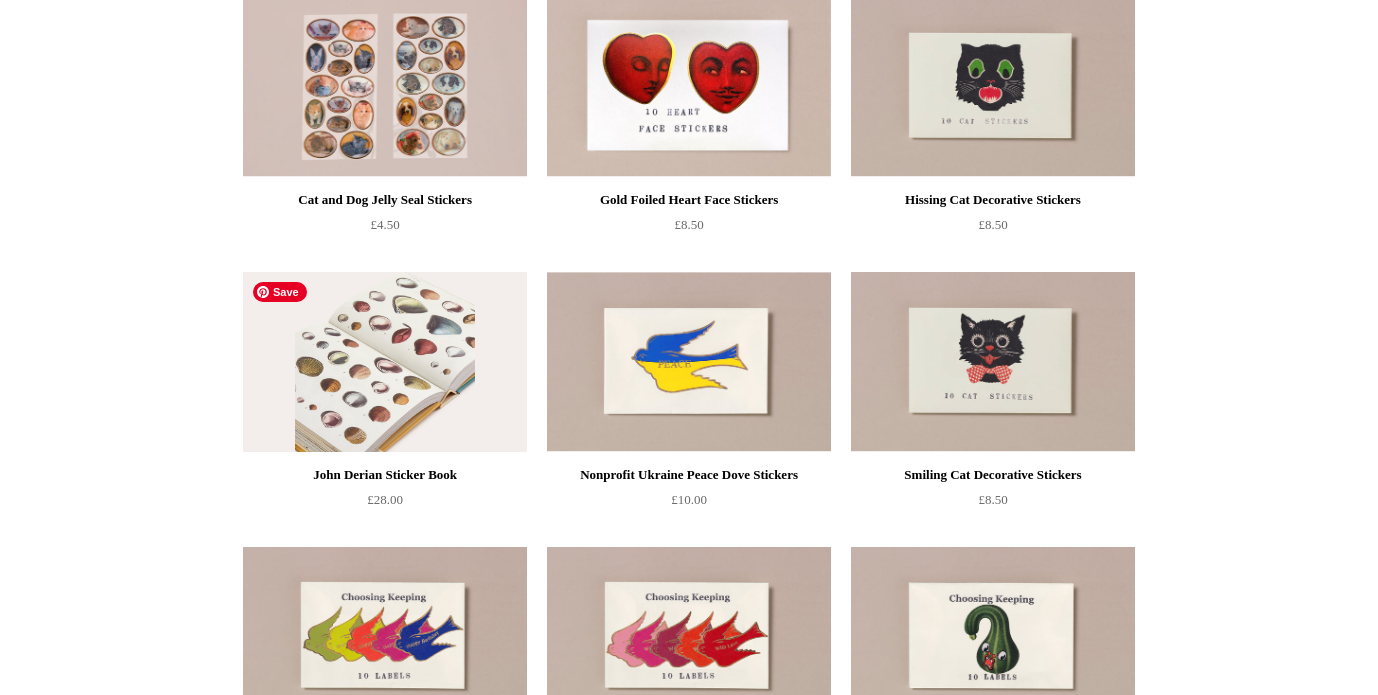 click at bounding box center (385, 362) 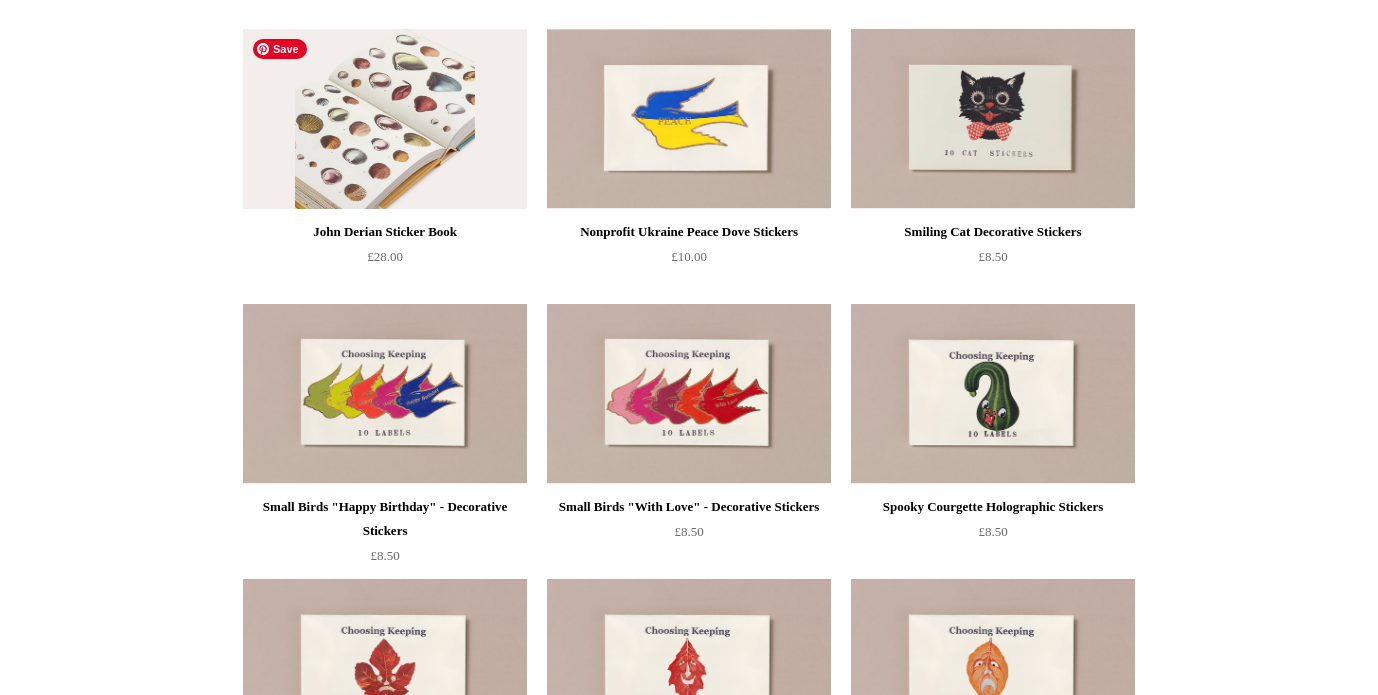 scroll, scrollTop: 507, scrollLeft: 0, axis: vertical 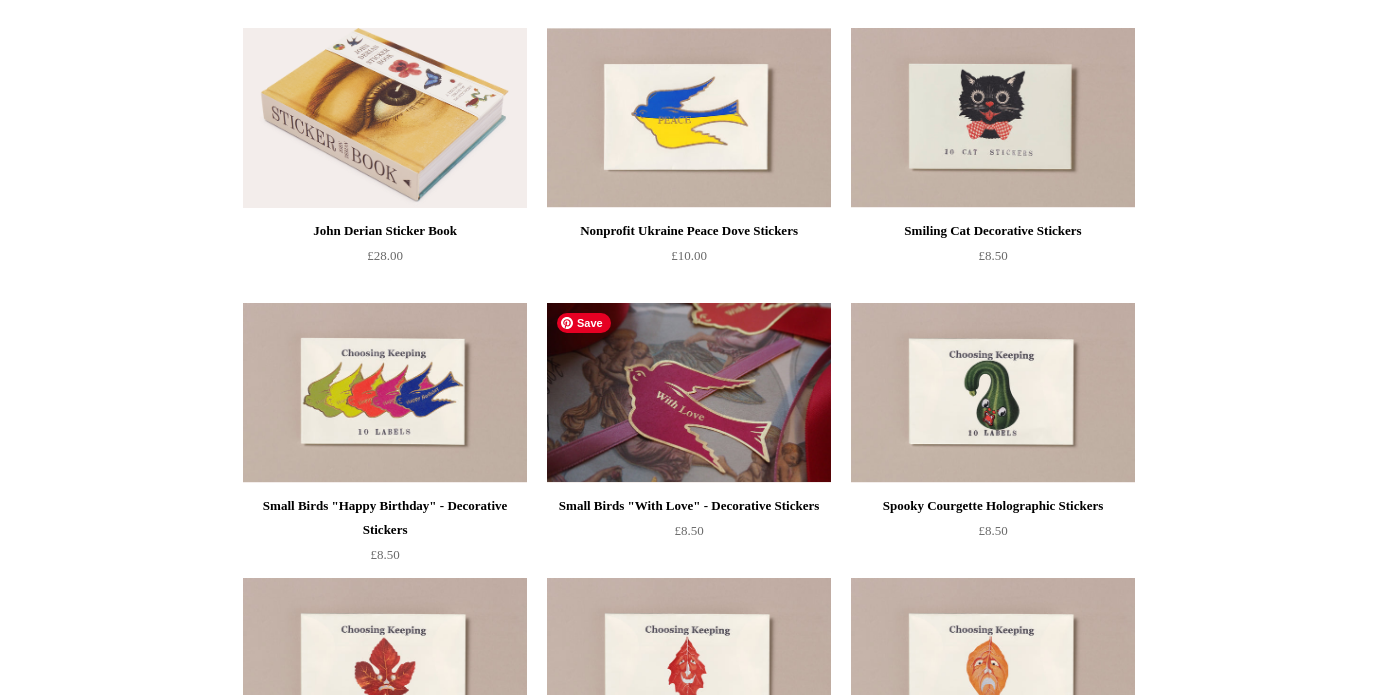 click at bounding box center [689, 393] 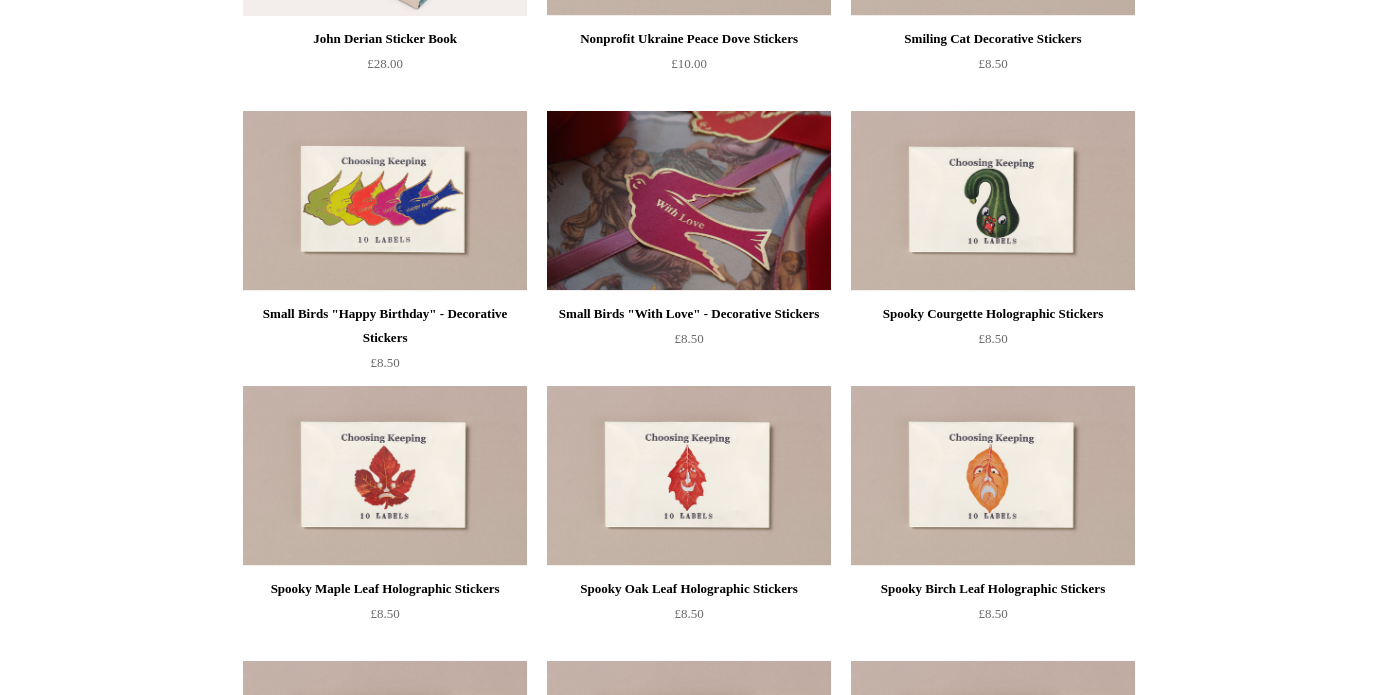 scroll, scrollTop: 0, scrollLeft: 0, axis: both 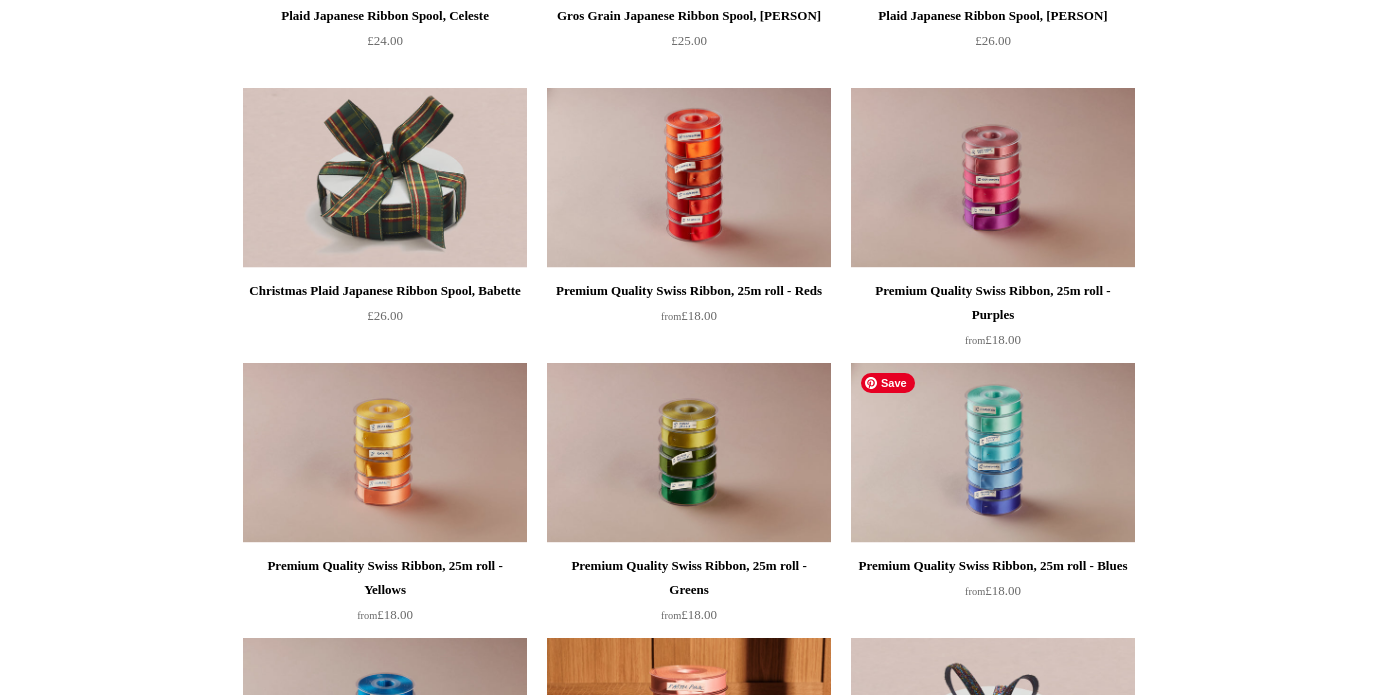 click at bounding box center [993, 453] 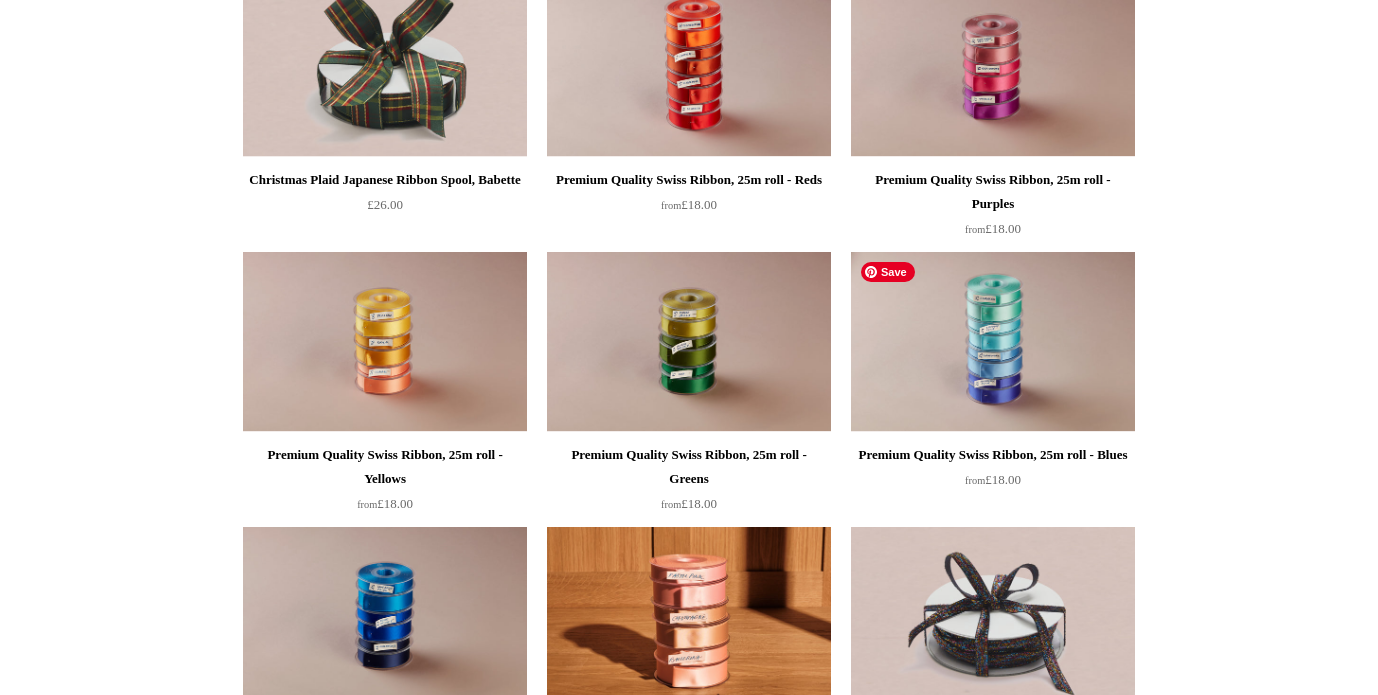 scroll, scrollTop: 1660, scrollLeft: 0, axis: vertical 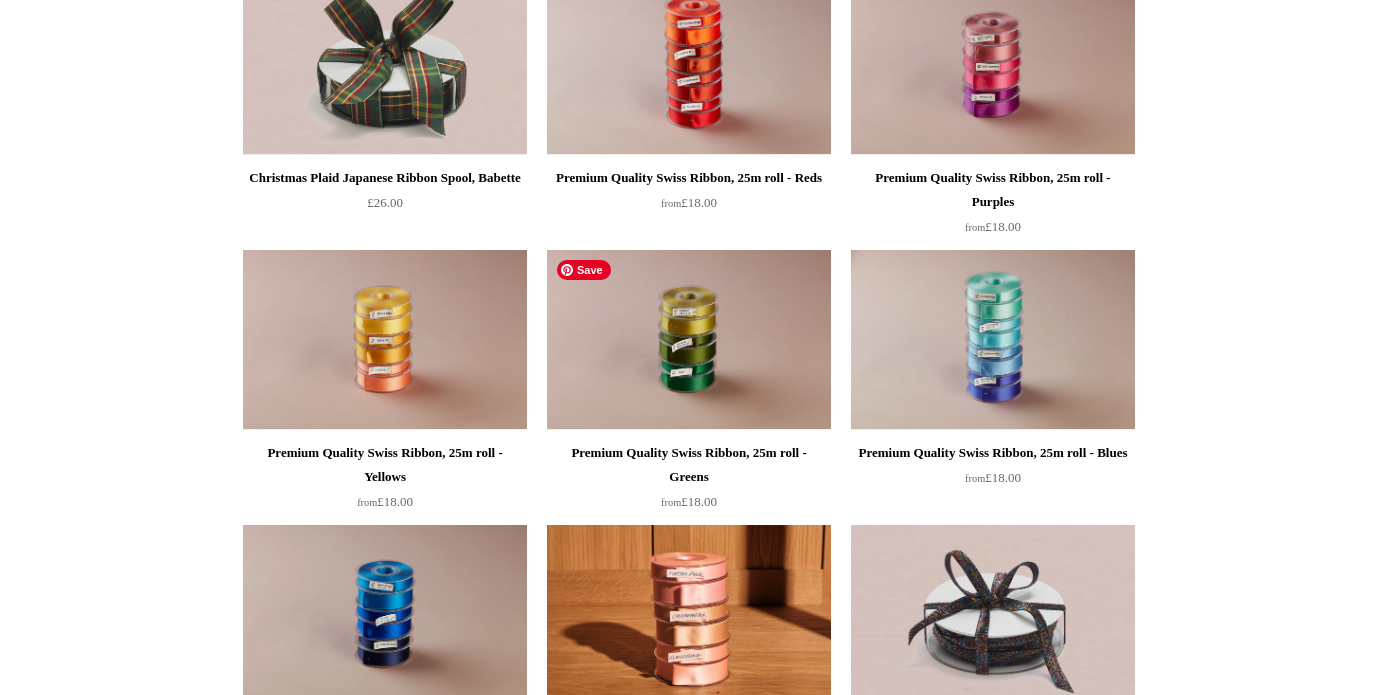 click at bounding box center (689, 340) 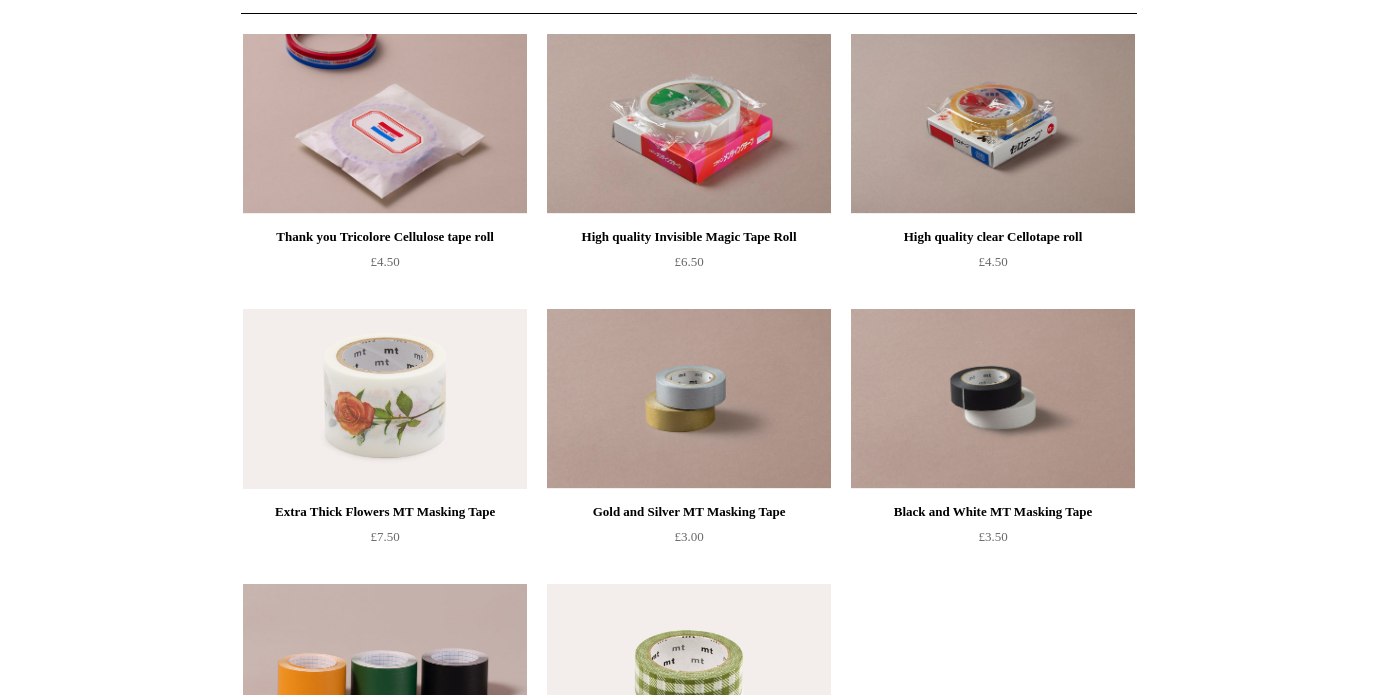 scroll, scrollTop: 228, scrollLeft: 0, axis: vertical 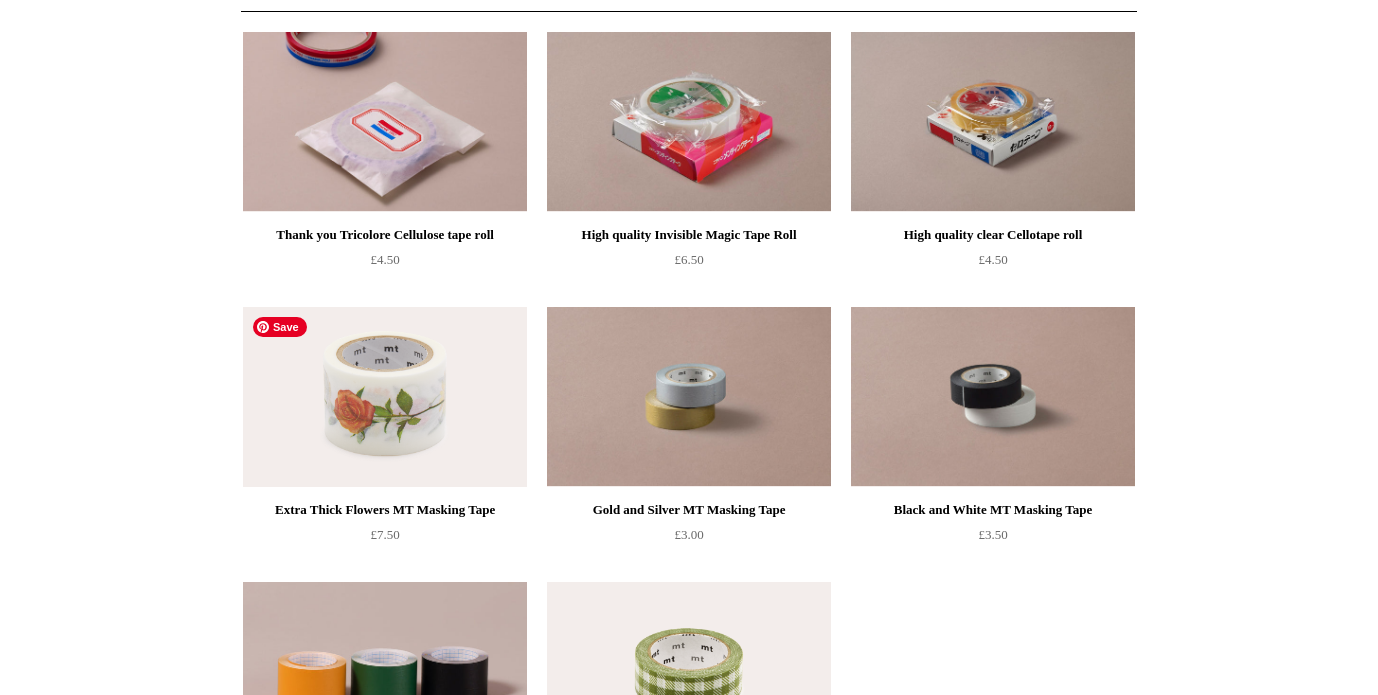 click at bounding box center [385, 397] 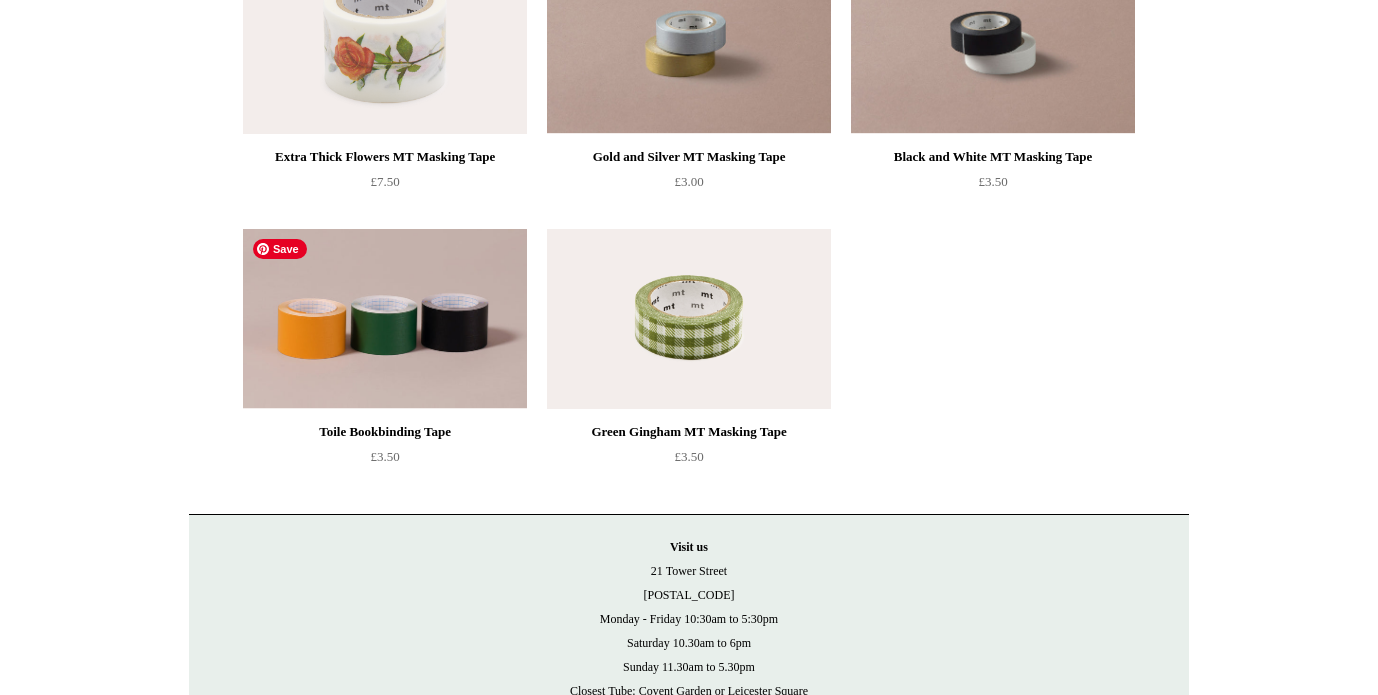 scroll, scrollTop: 607, scrollLeft: 0, axis: vertical 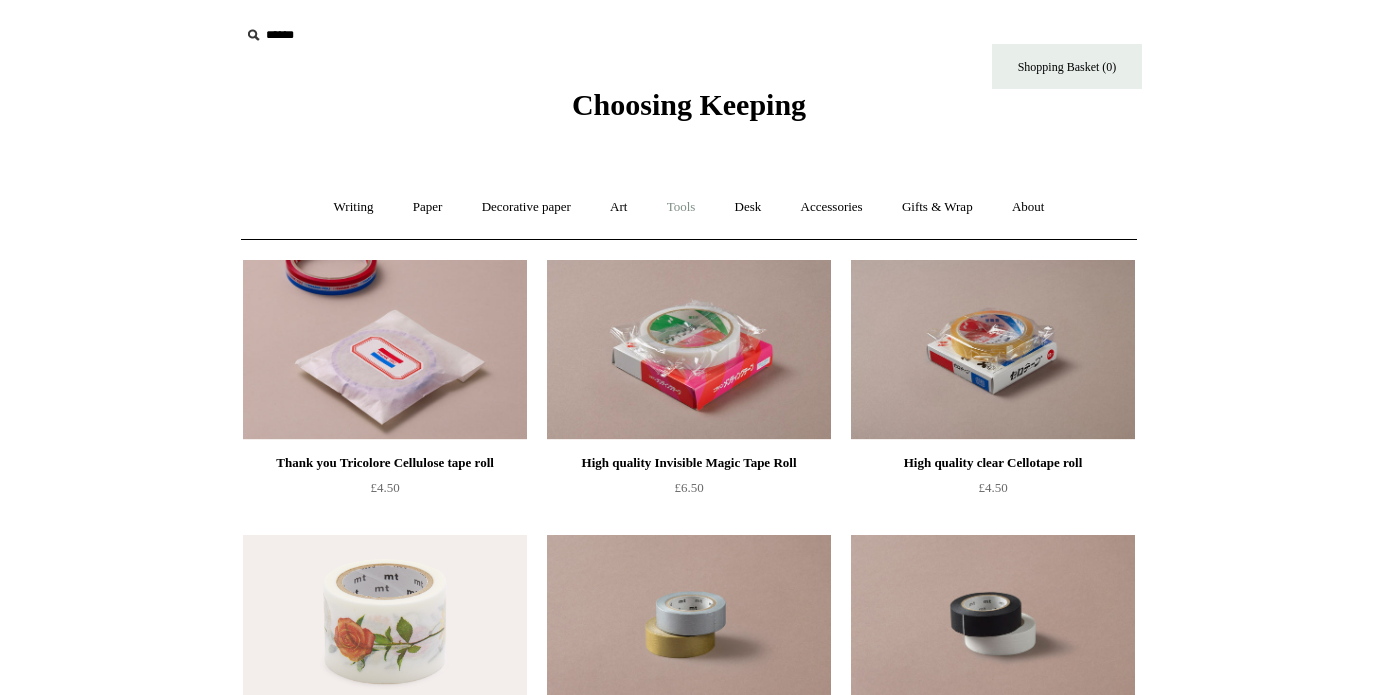 click on "Tools +" at bounding box center [681, 207] 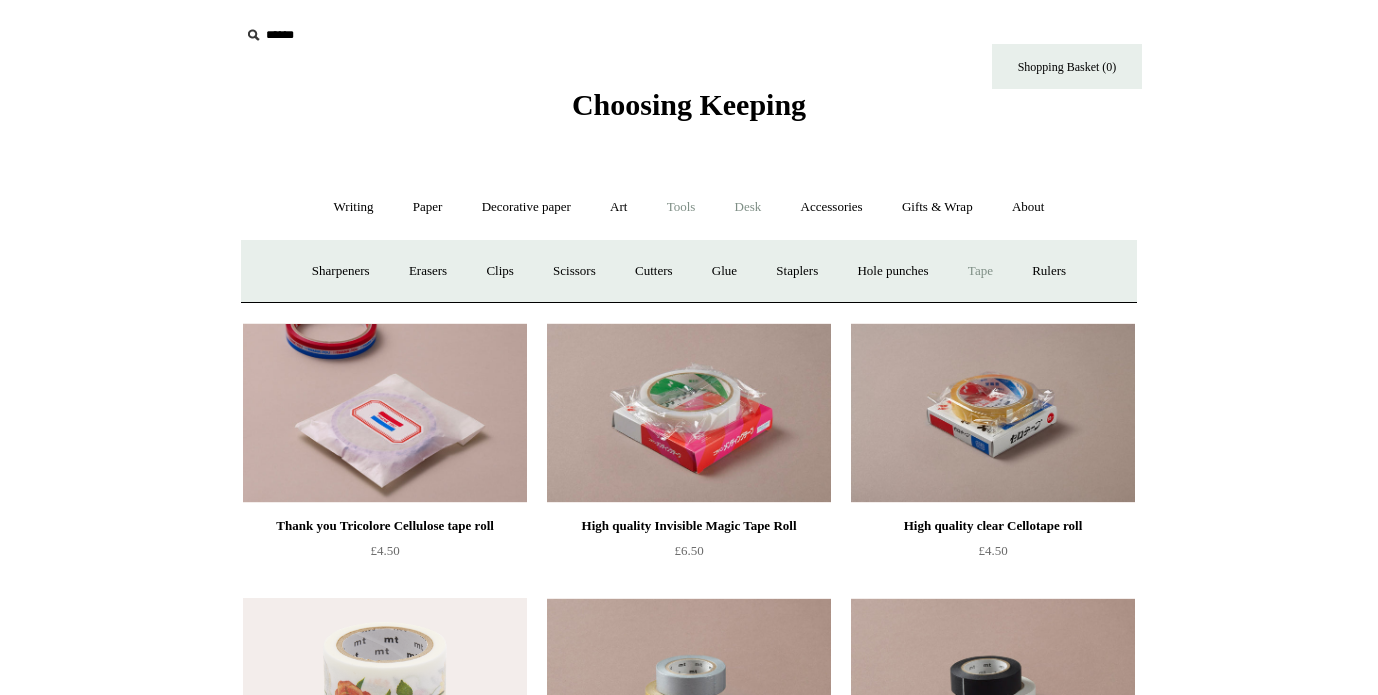click on "Desk +" at bounding box center [748, 207] 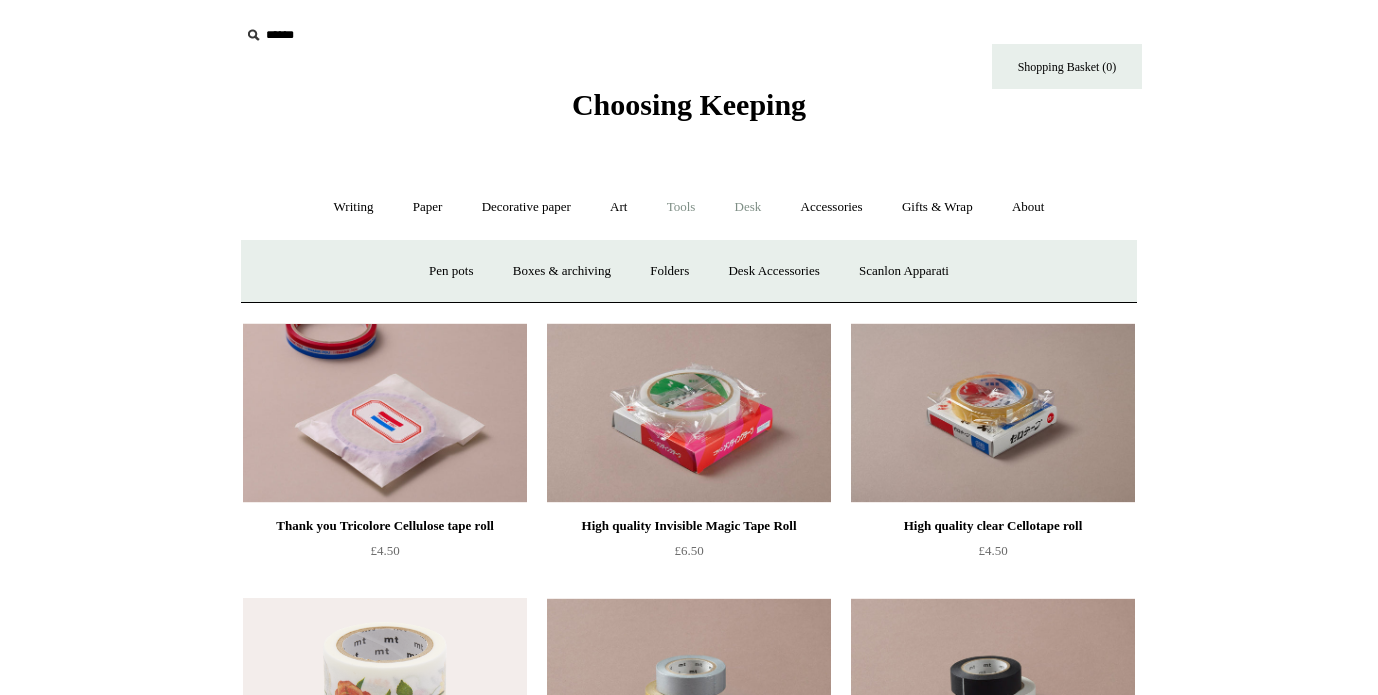 click on "Tools +" at bounding box center [681, 207] 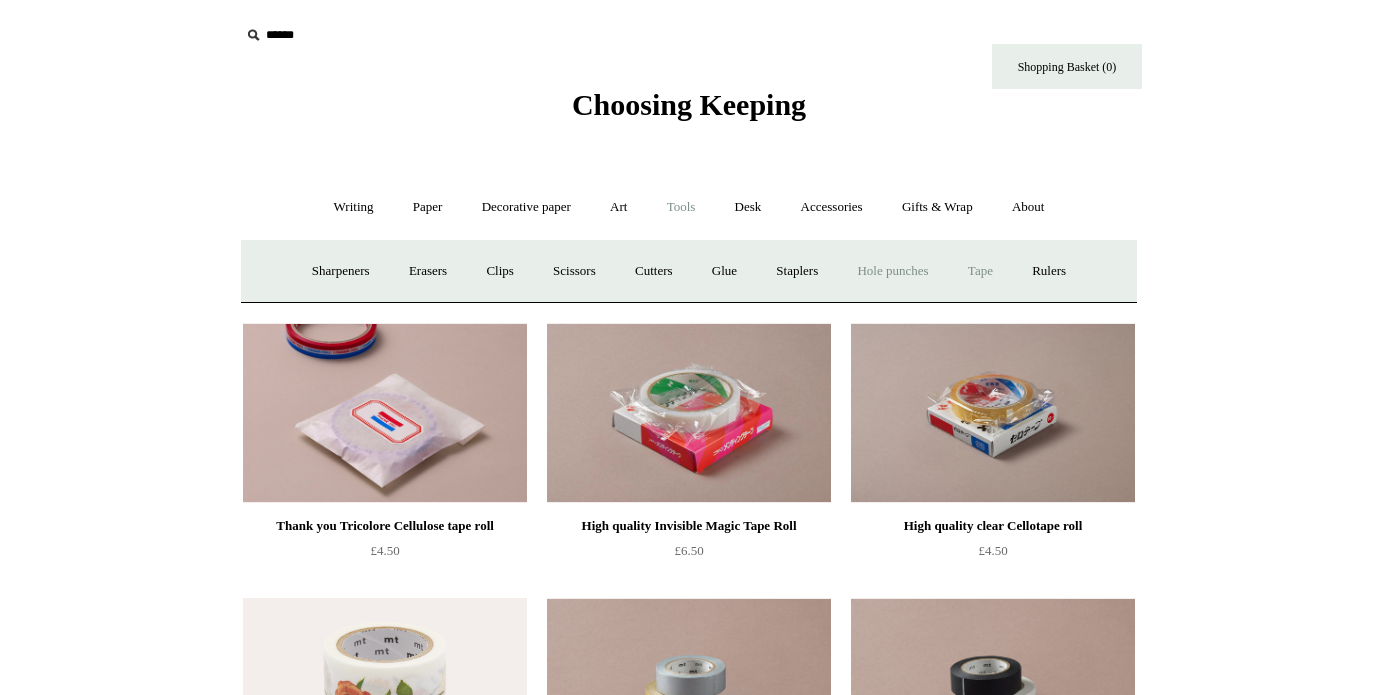 click on "Hole punches" at bounding box center [892, 271] 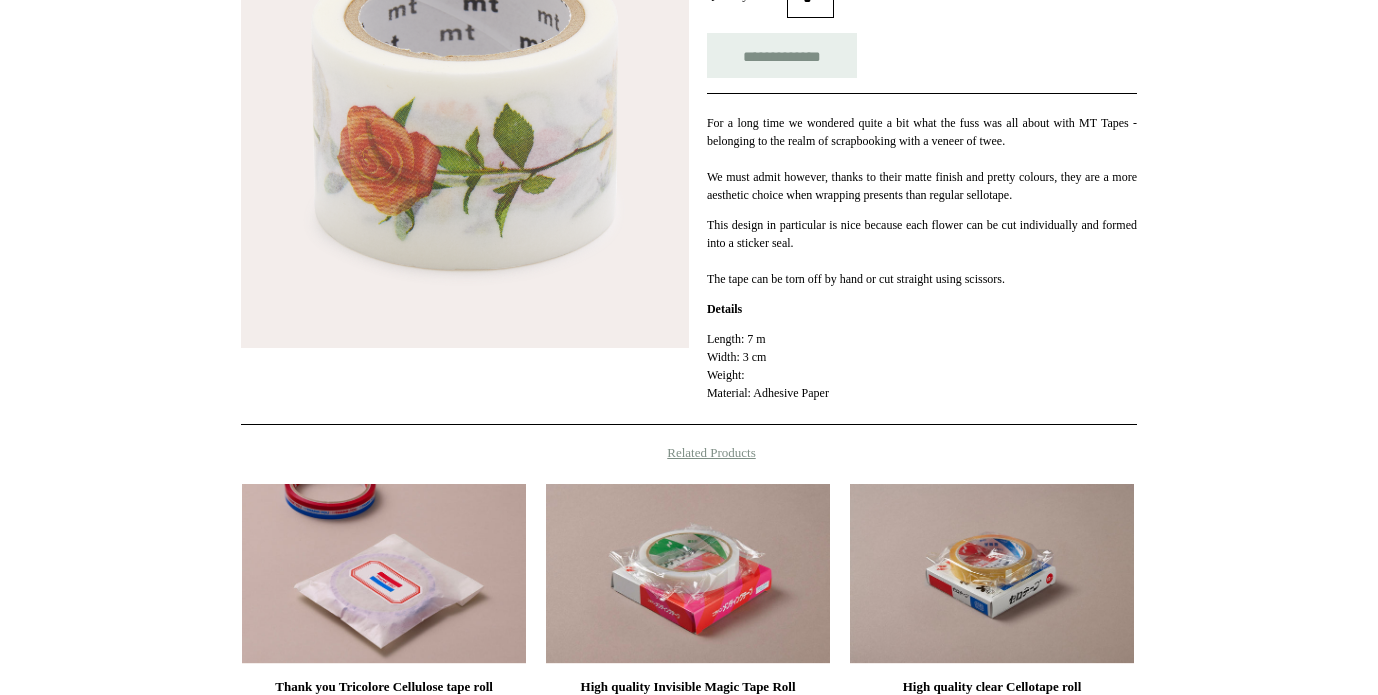 scroll, scrollTop: 0, scrollLeft: 0, axis: both 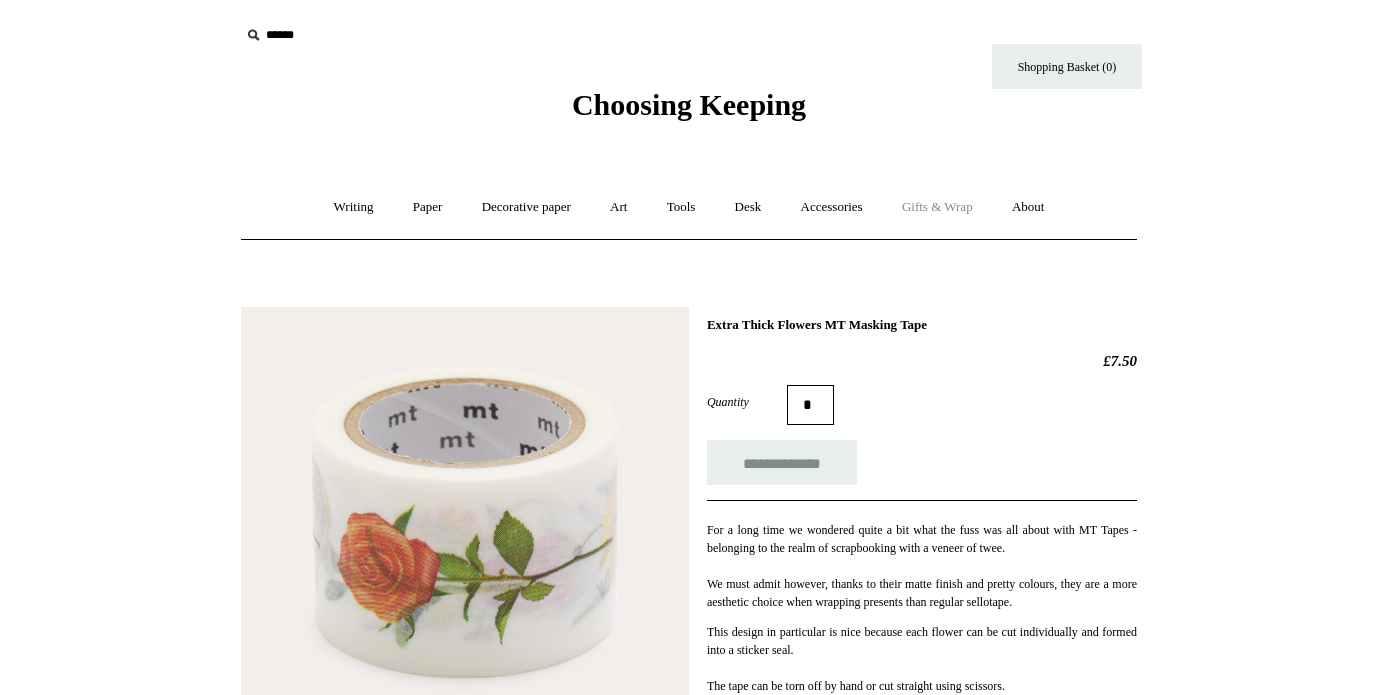 click on "Gifts & Wrap +" at bounding box center (937, 207) 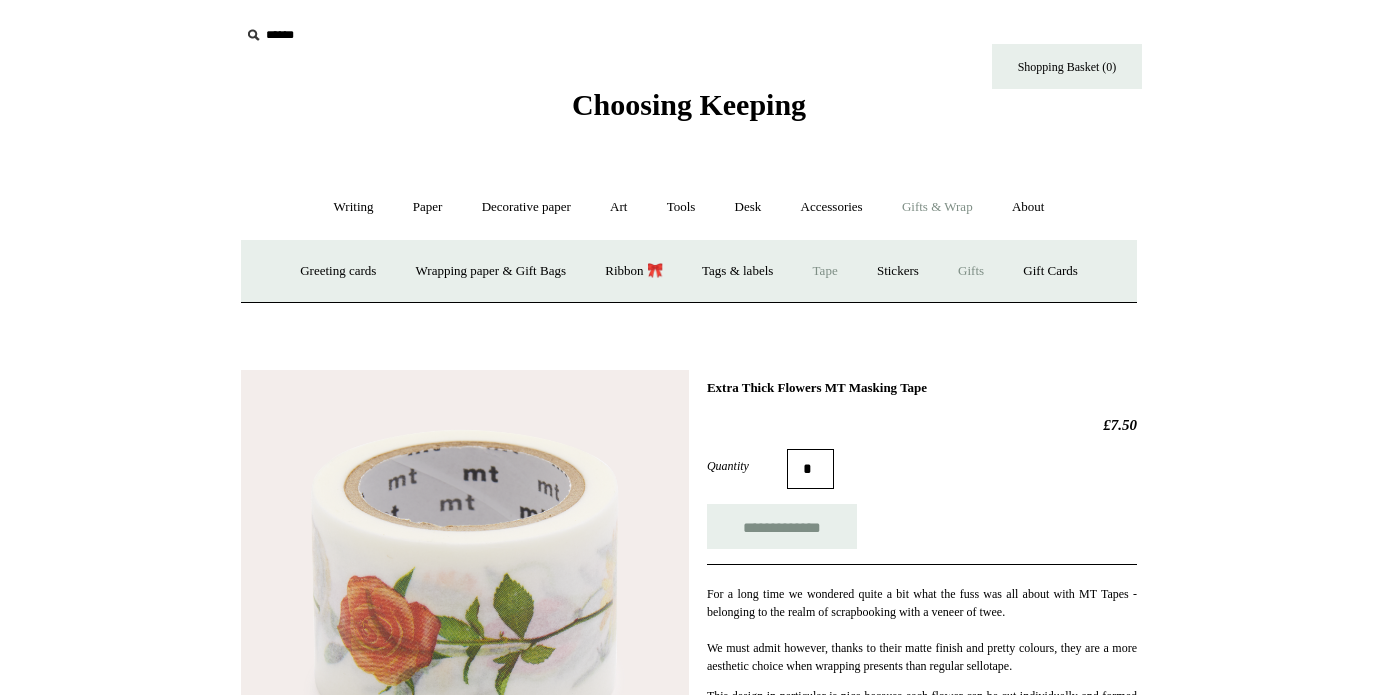 click on "Gifts +" at bounding box center [971, 271] 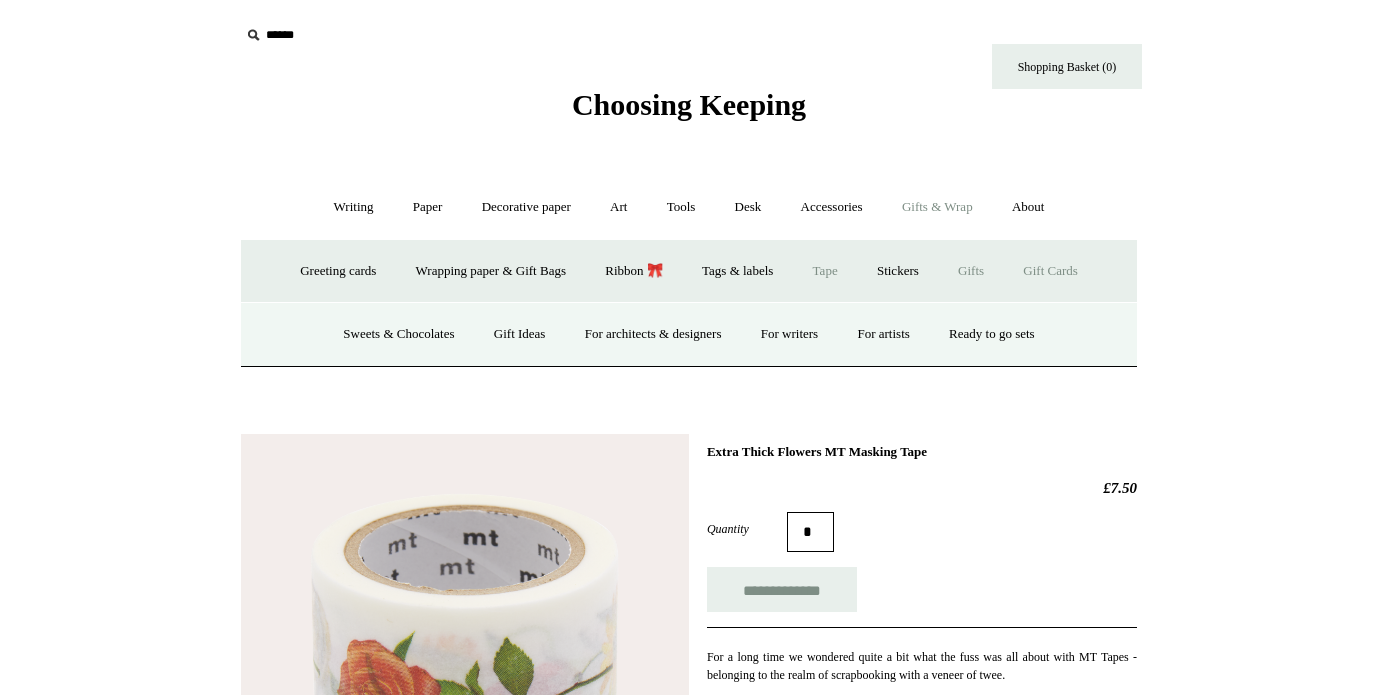 click on "Gift Cards" at bounding box center [1050, 271] 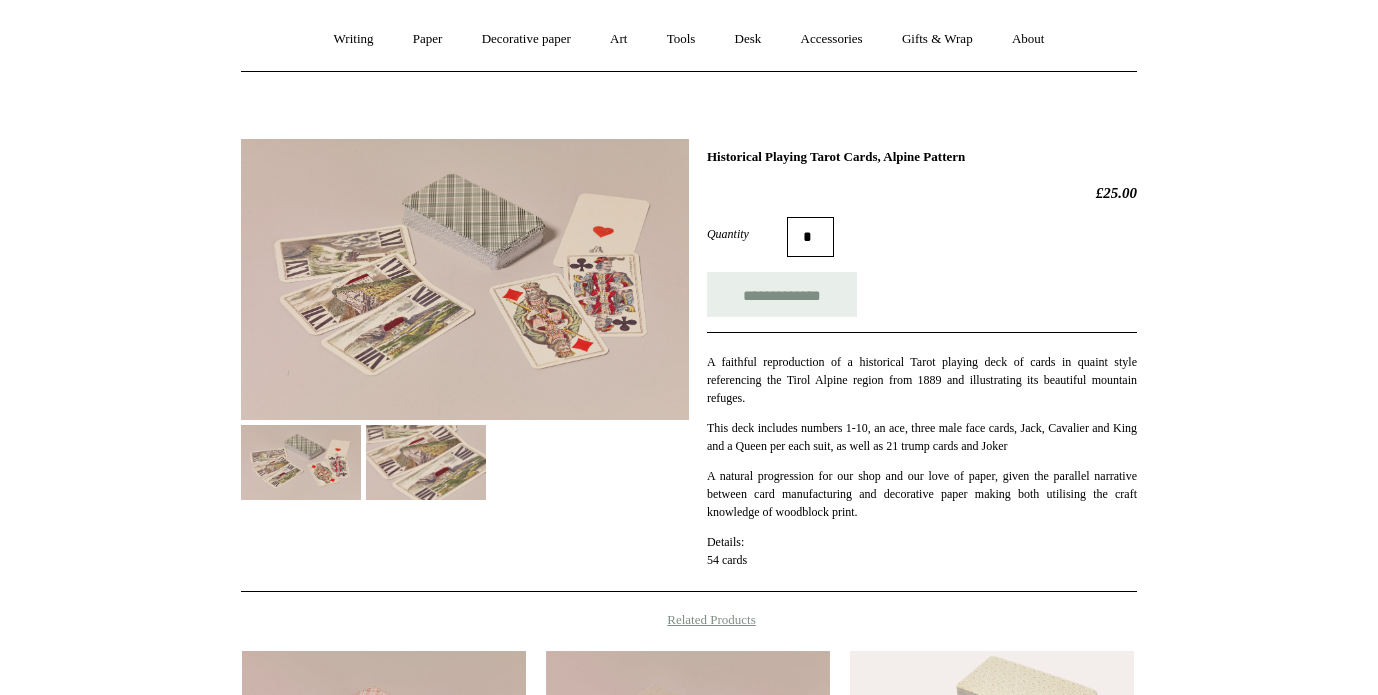 scroll, scrollTop: 174, scrollLeft: 0, axis: vertical 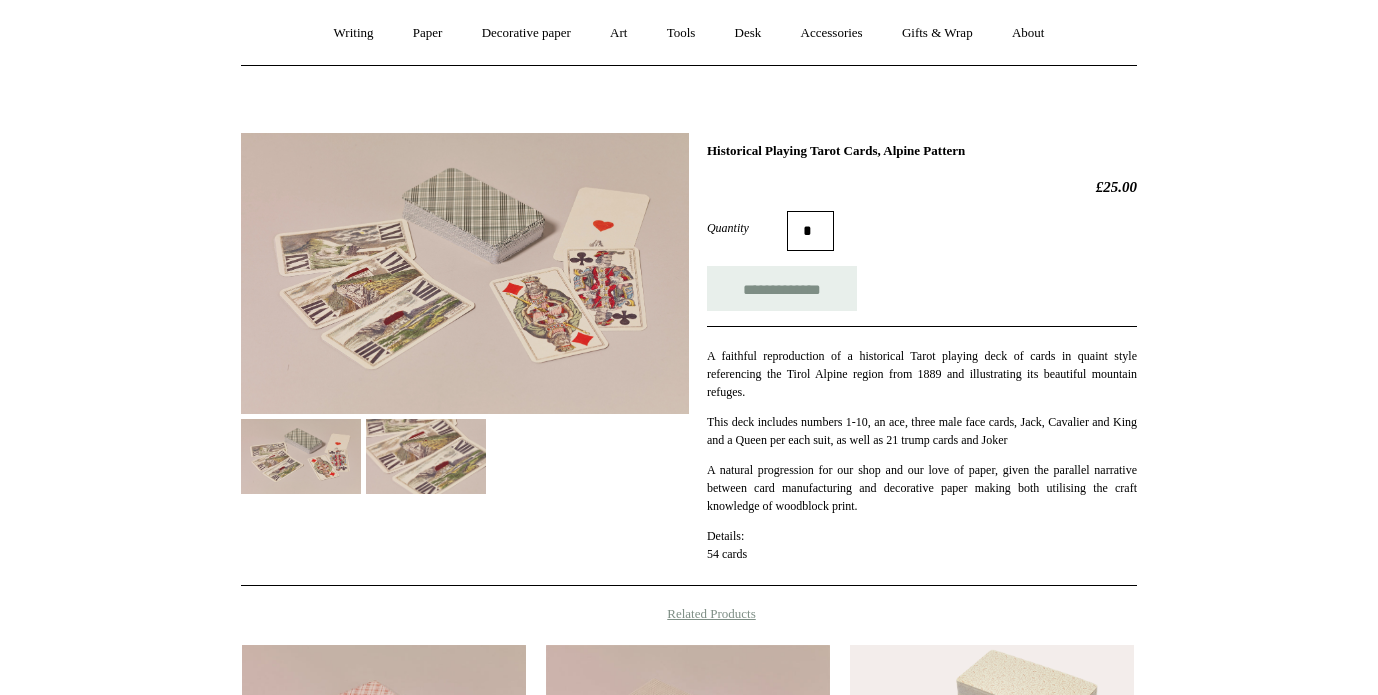 click at bounding box center (426, 456) 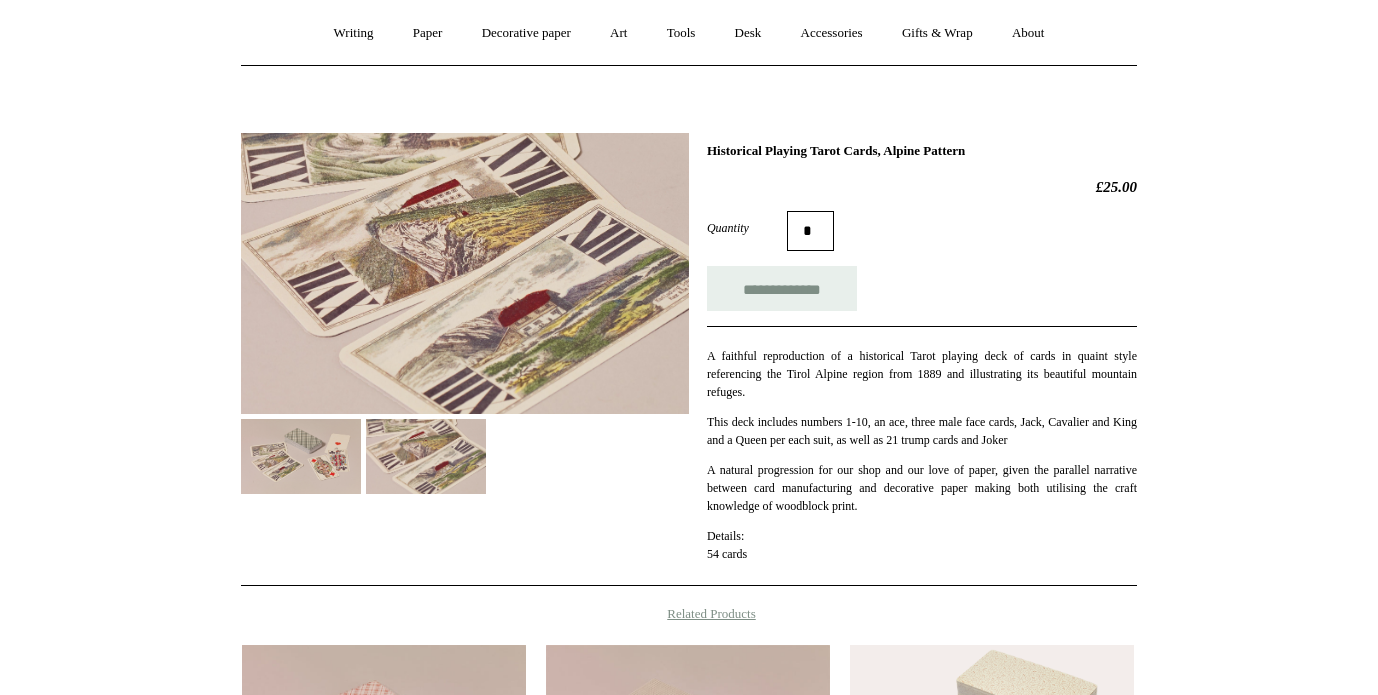 click at bounding box center [301, 456] 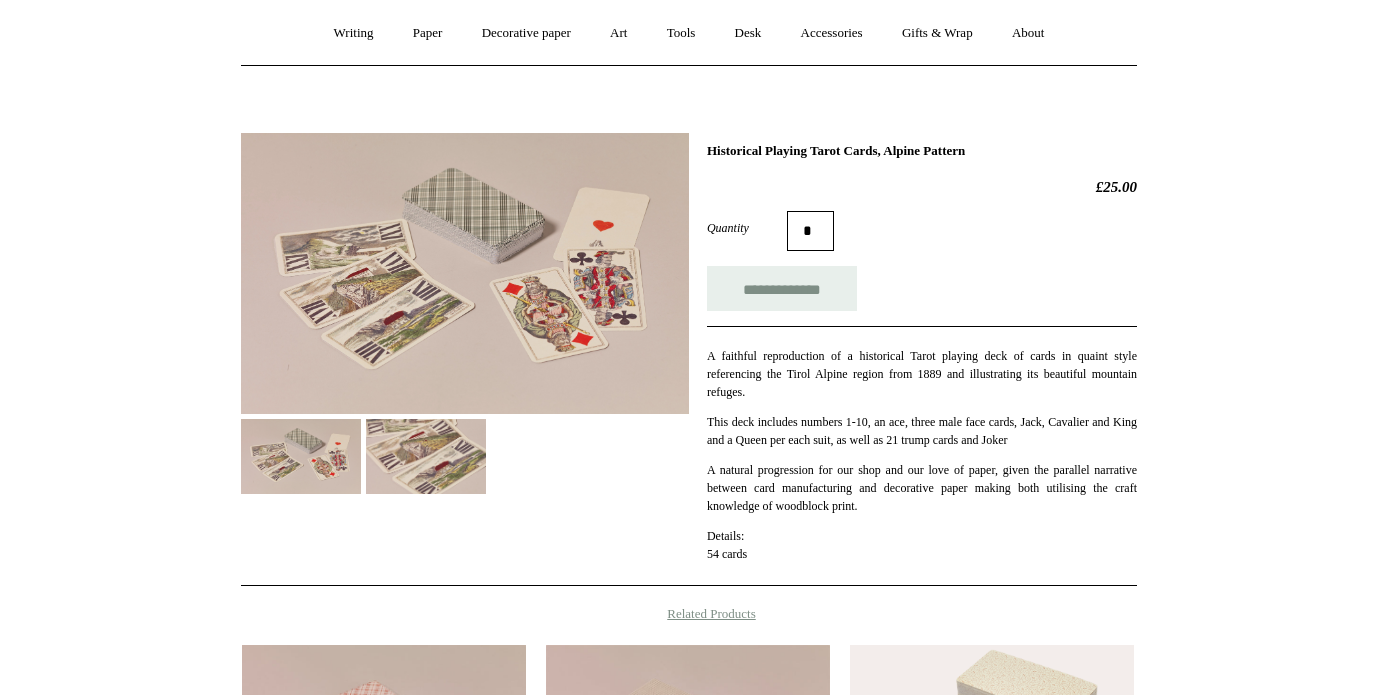 click at bounding box center (465, 273) 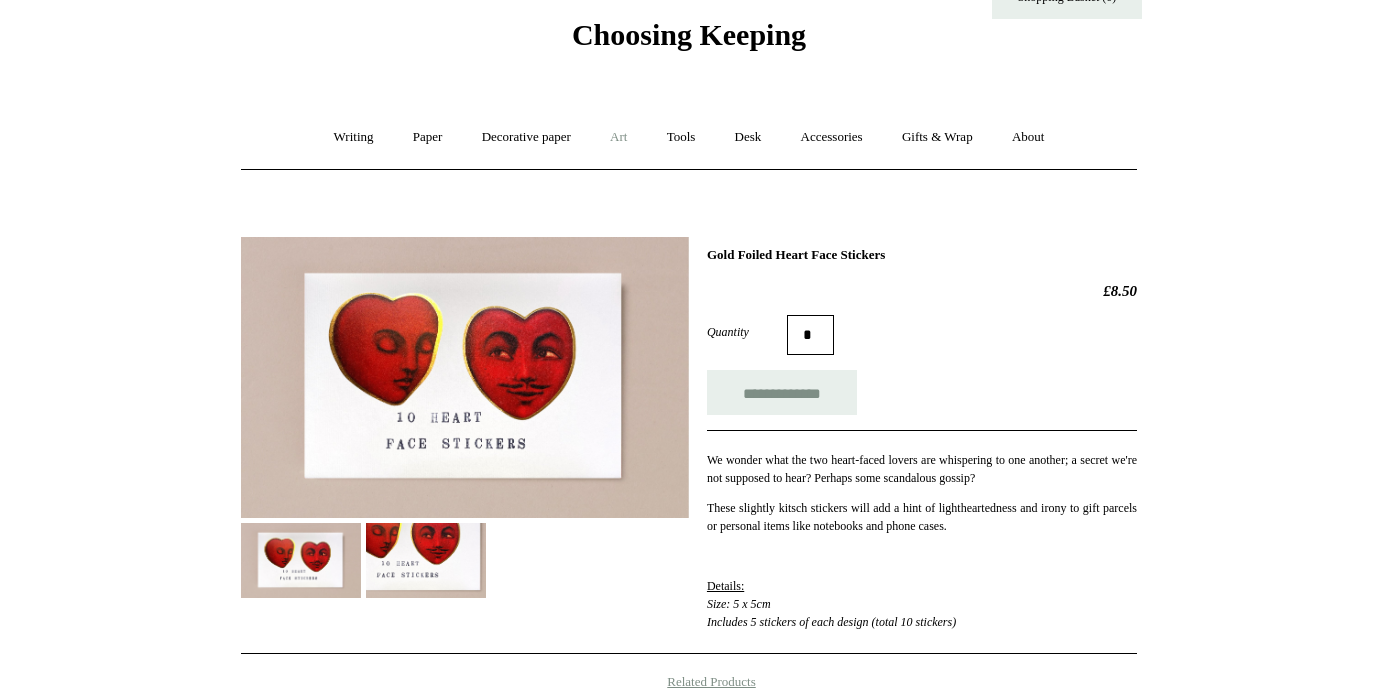 scroll, scrollTop: 73, scrollLeft: 0, axis: vertical 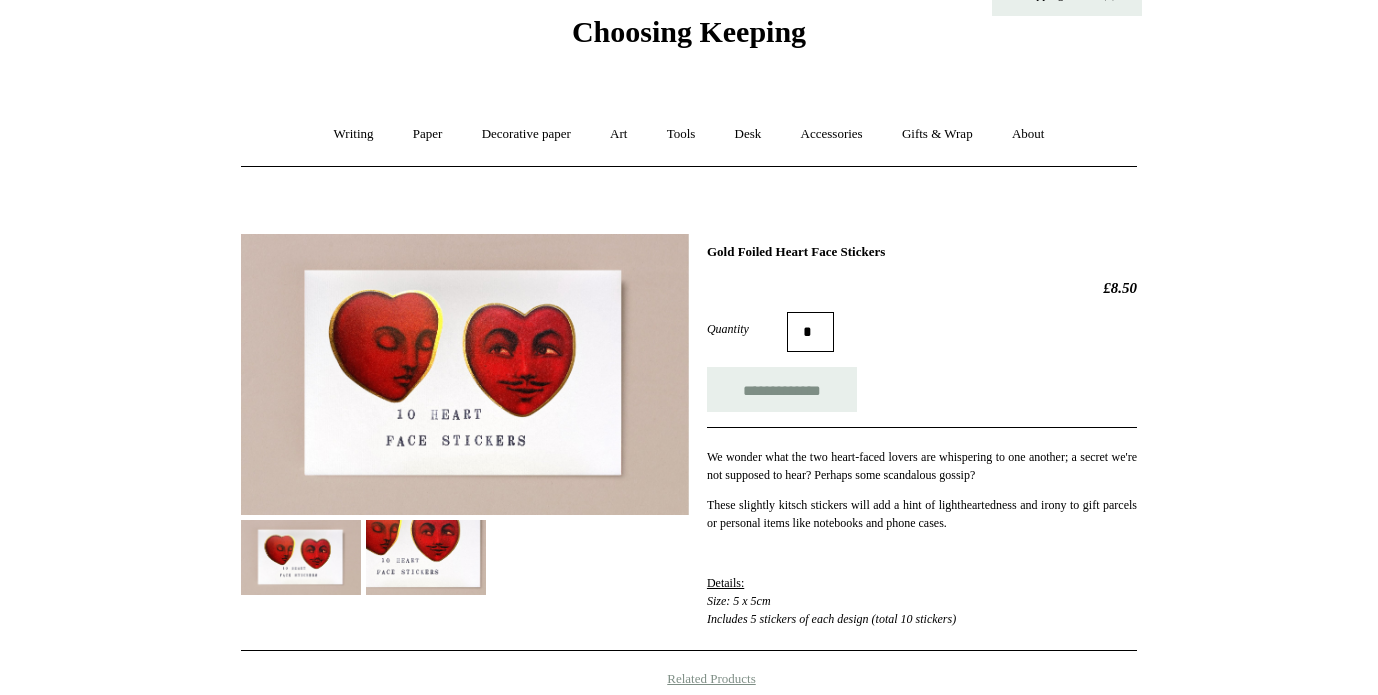 click at bounding box center [426, 557] 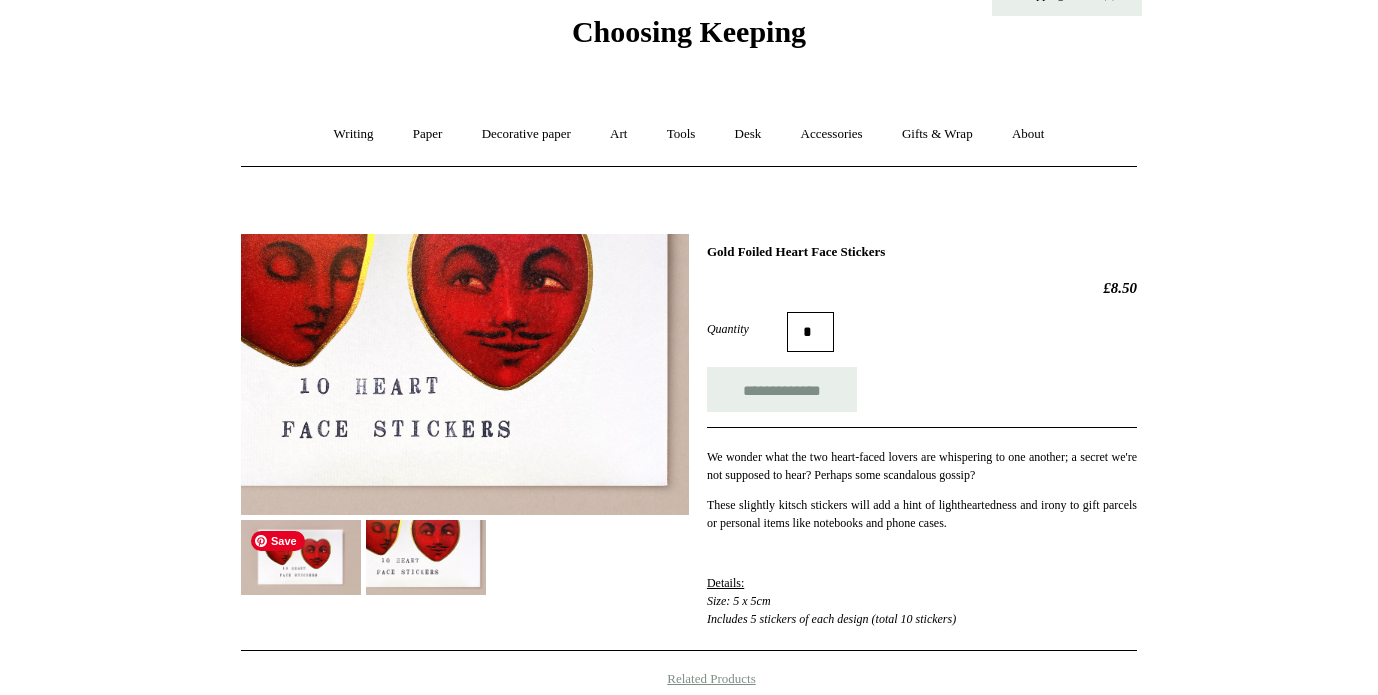 click at bounding box center (301, 557) 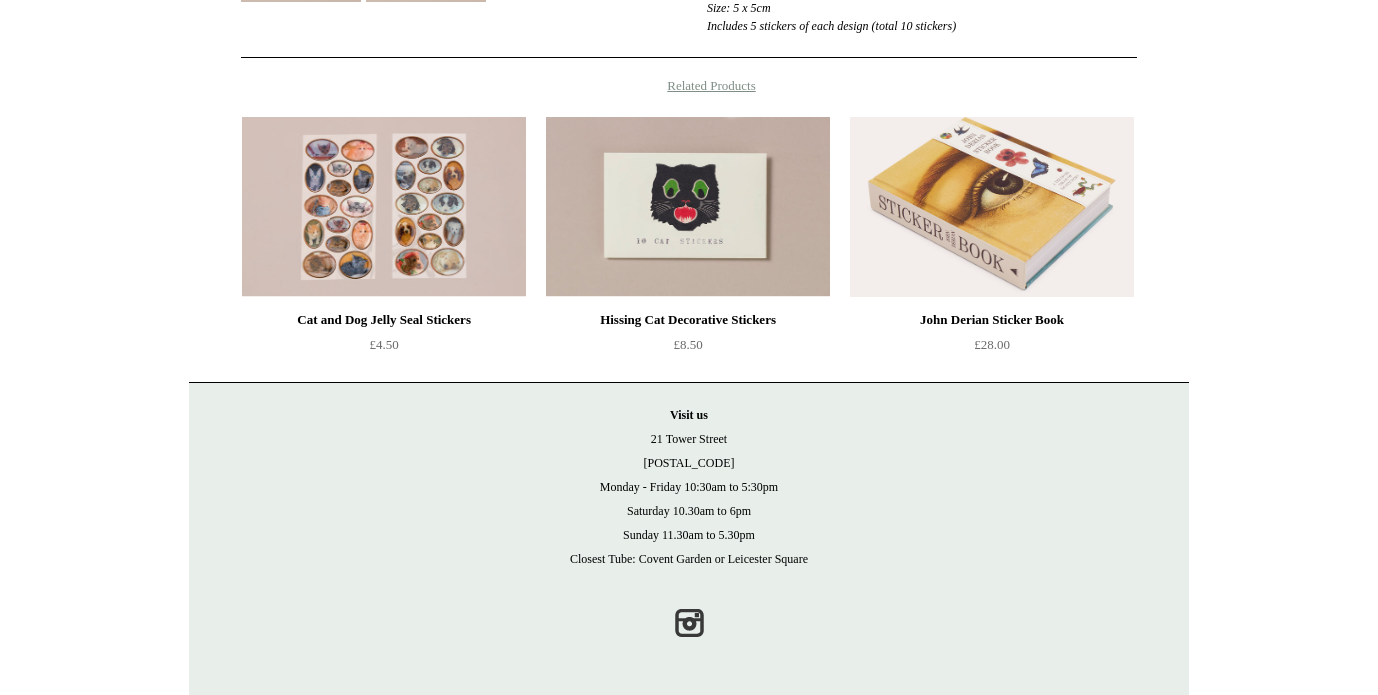scroll, scrollTop: 0, scrollLeft: 0, axis: both 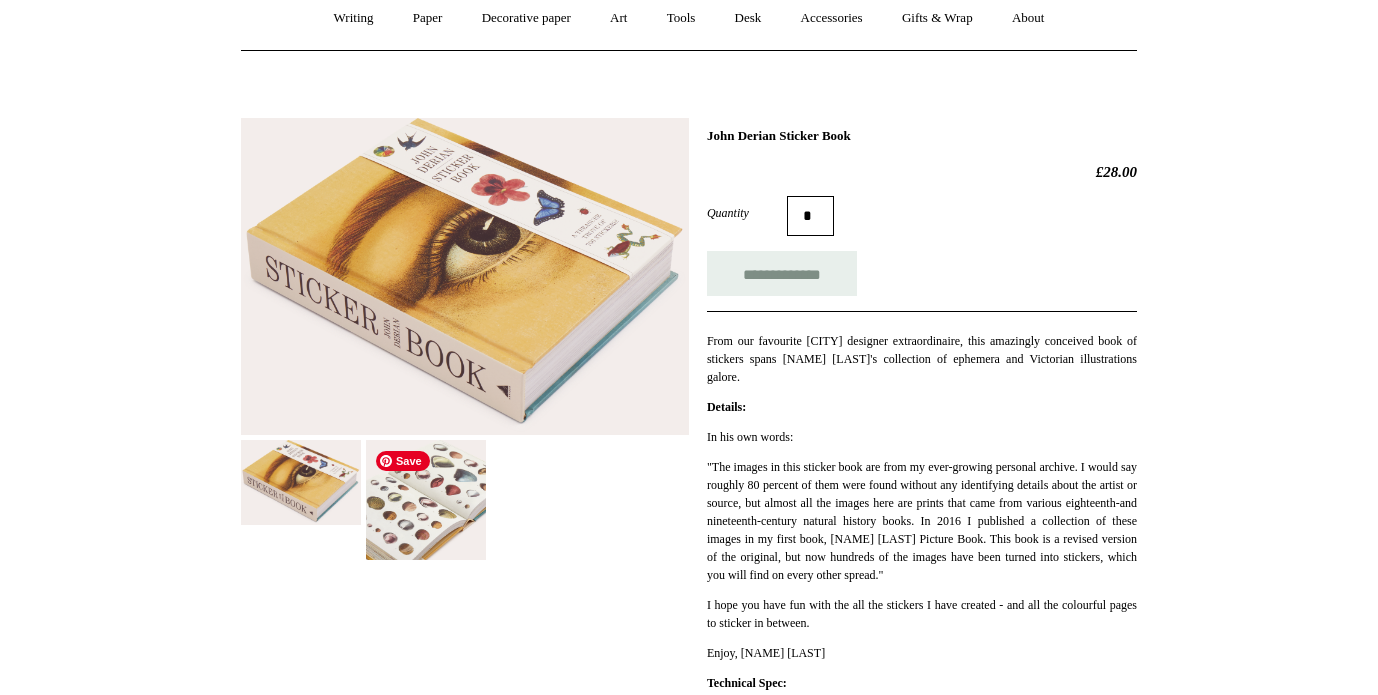 click at bounding box center (426, 500) 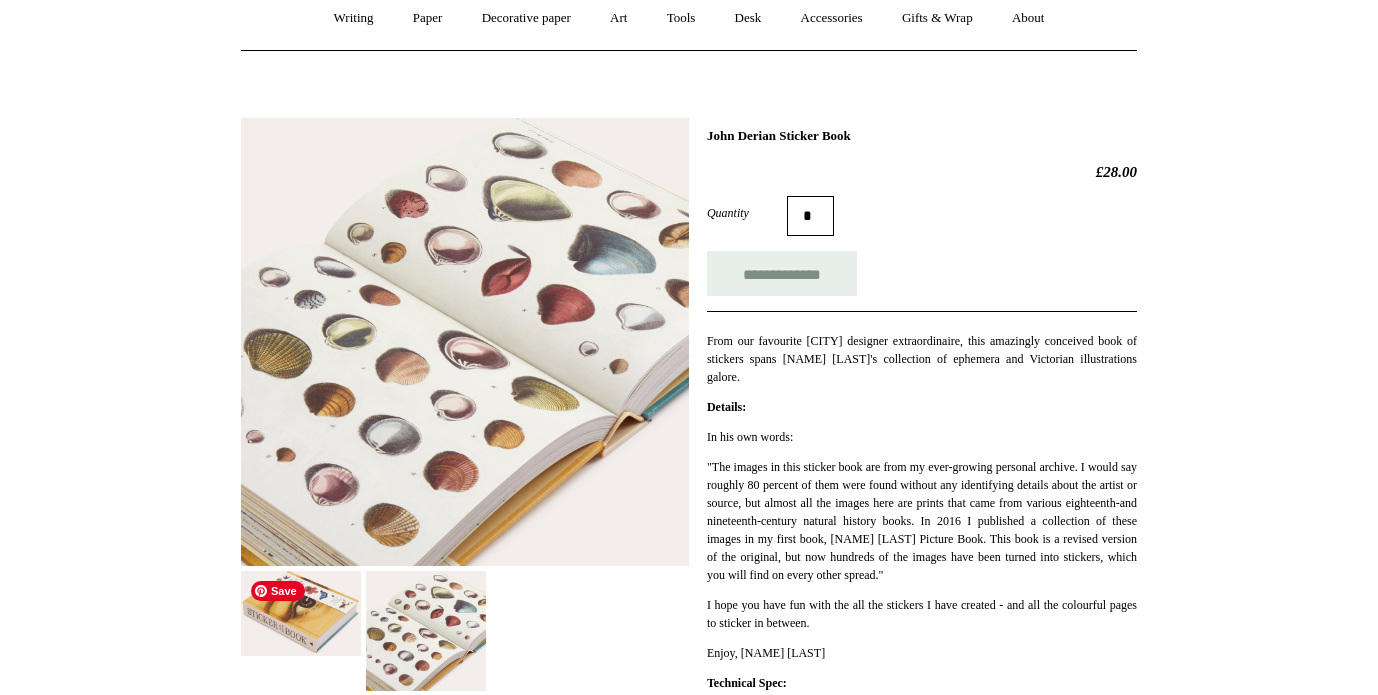 click at bounding box center [301, 613] 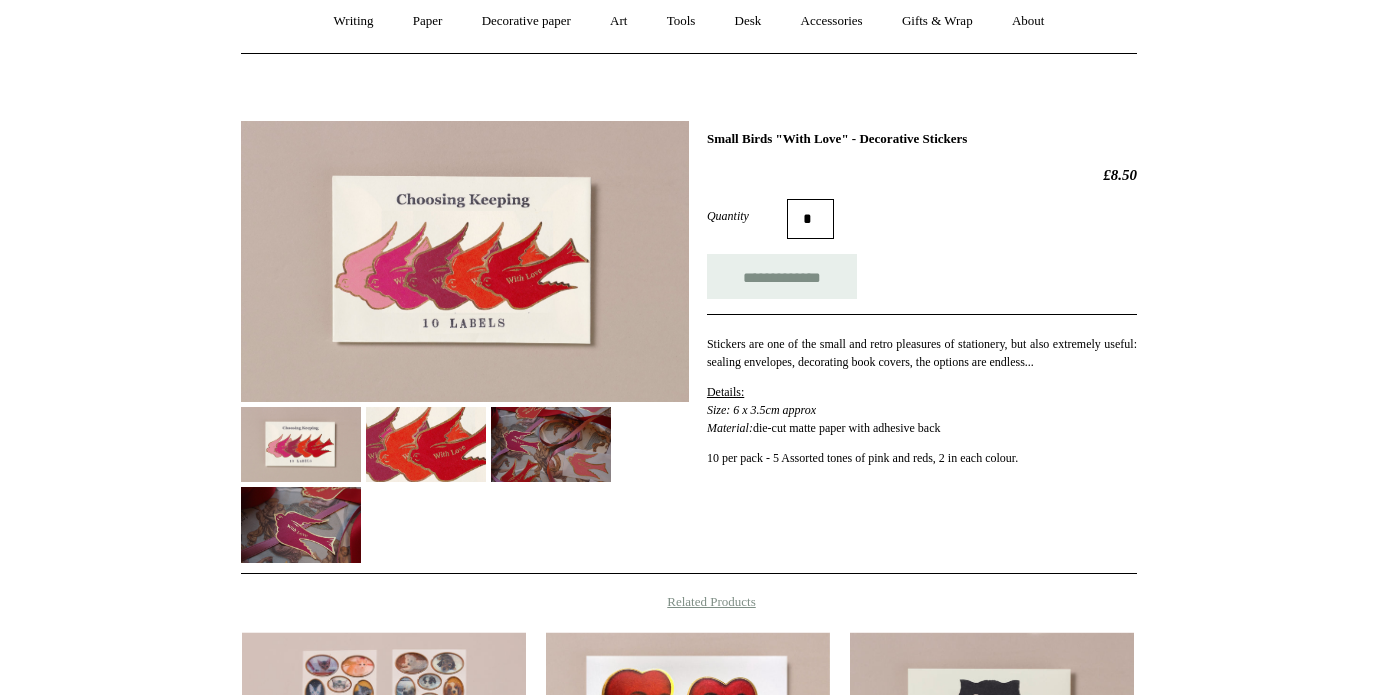 scroll, scrollTop: 218, scrollLeft: 0, axis: vertical 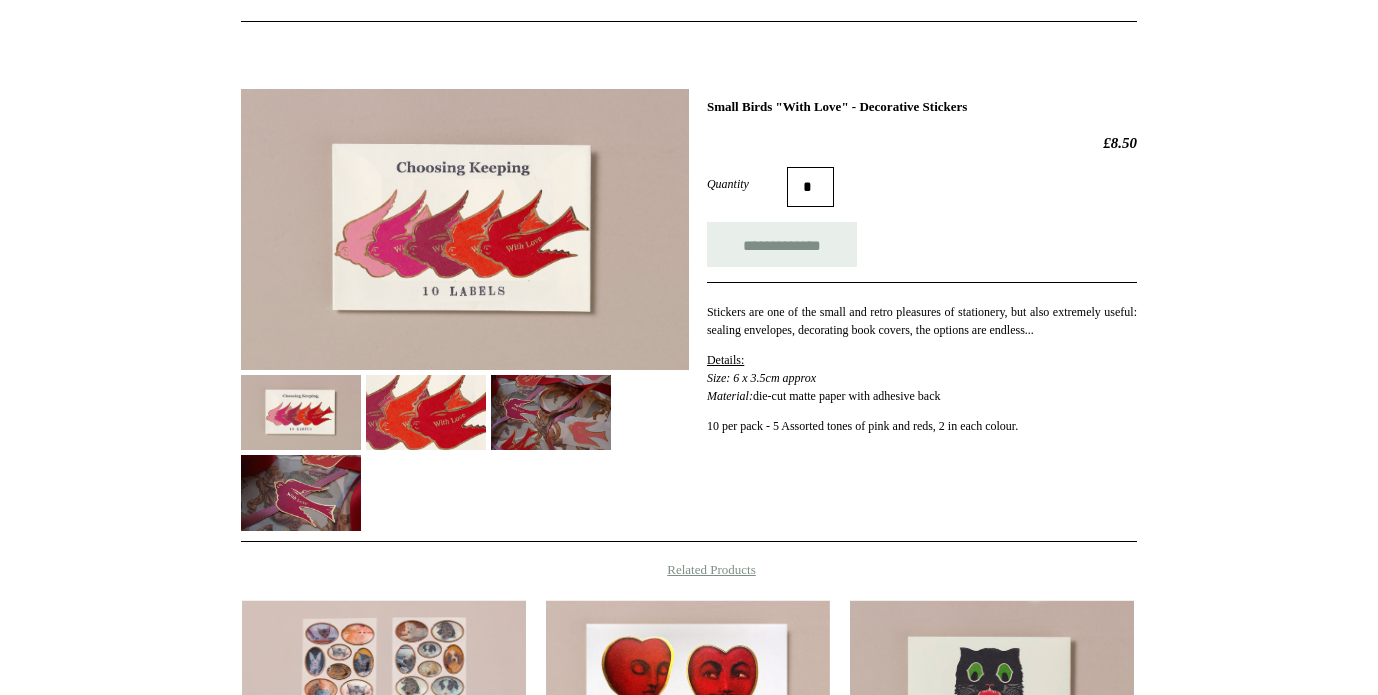 click at bounding box center (426, 412) 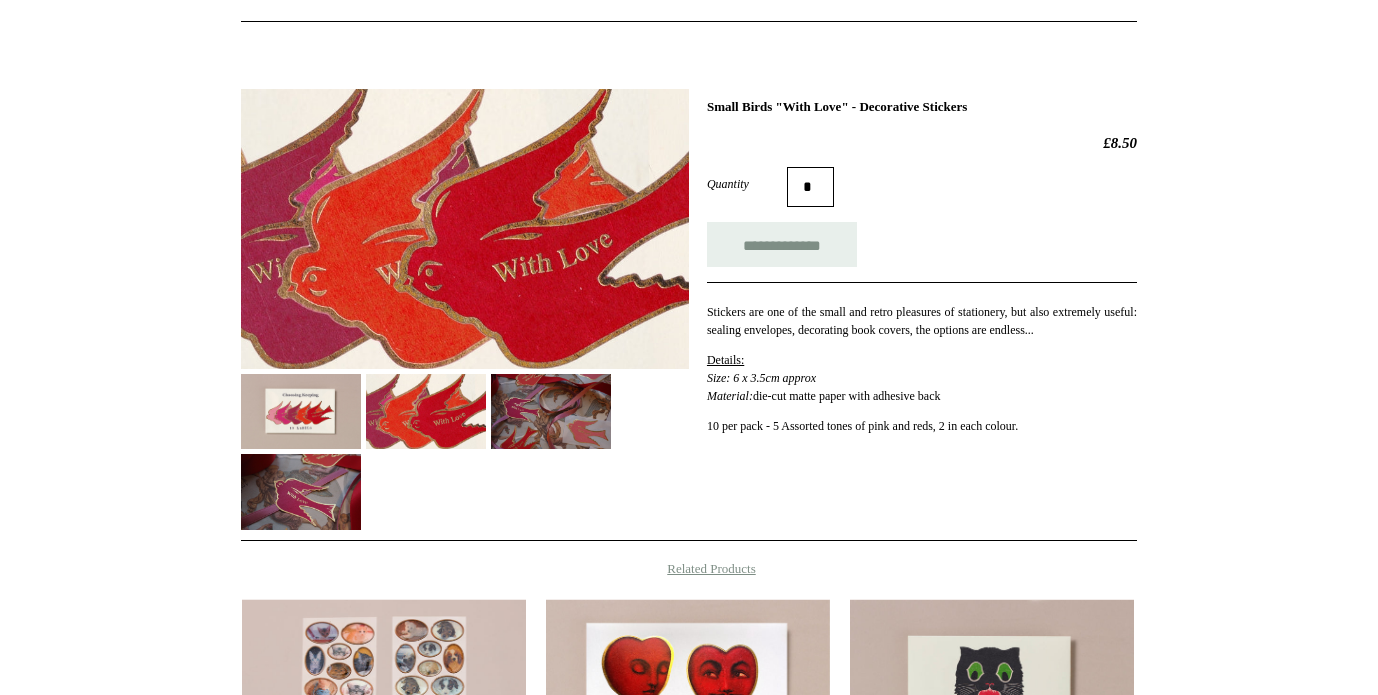 click at bounding box center [551, 411] 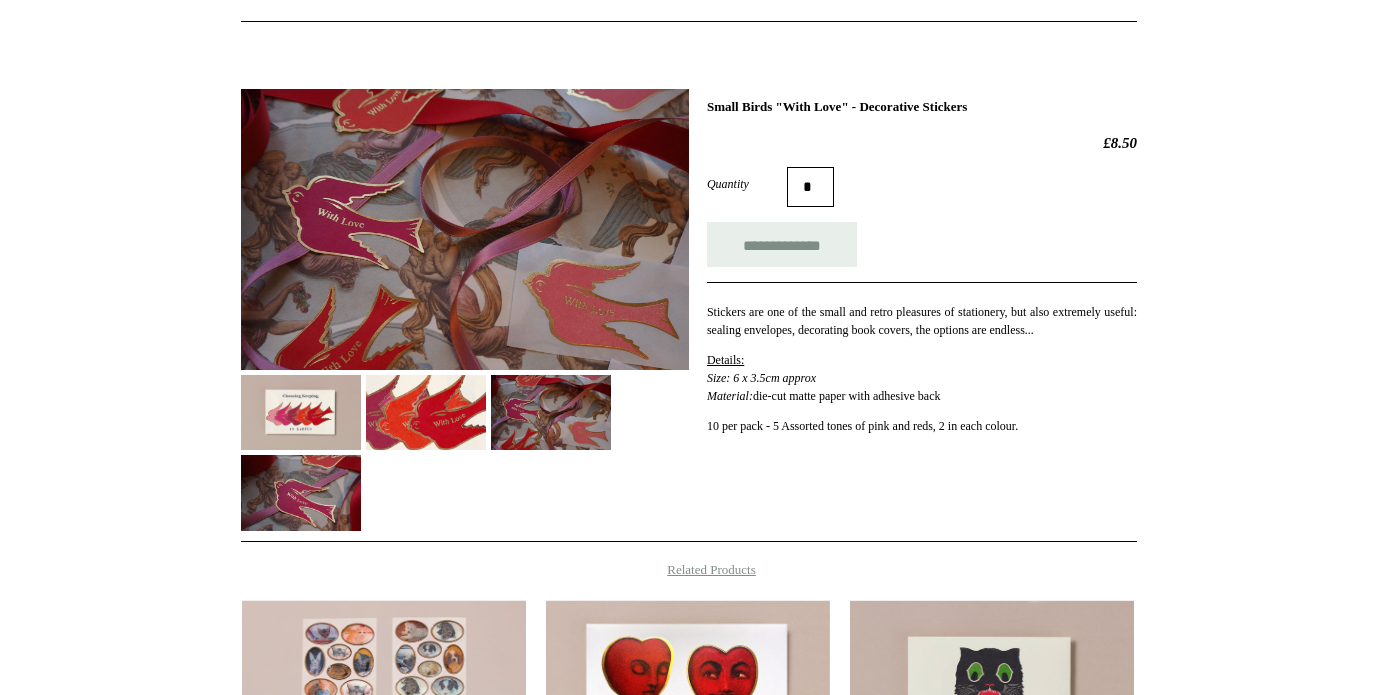 click at bounding box center [301, 412] 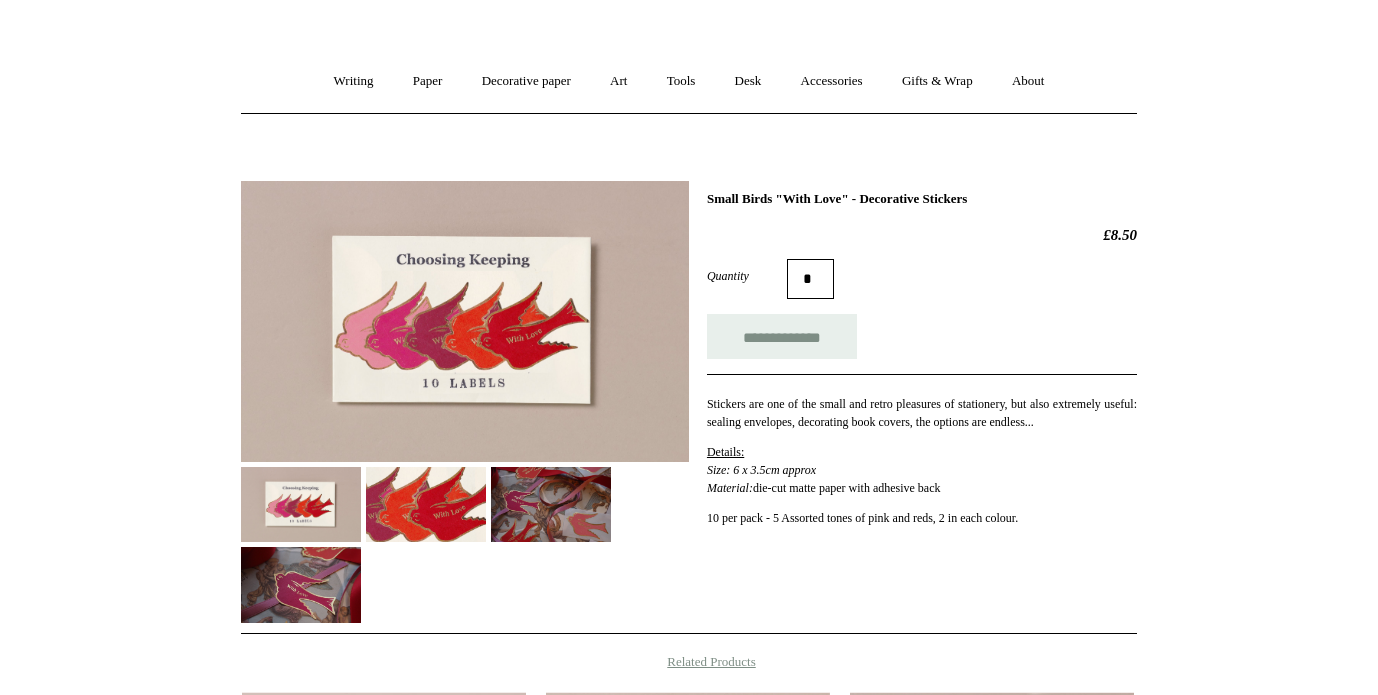 scroll, scrollTop: 128, scrollLeft: 0, axis: vertical 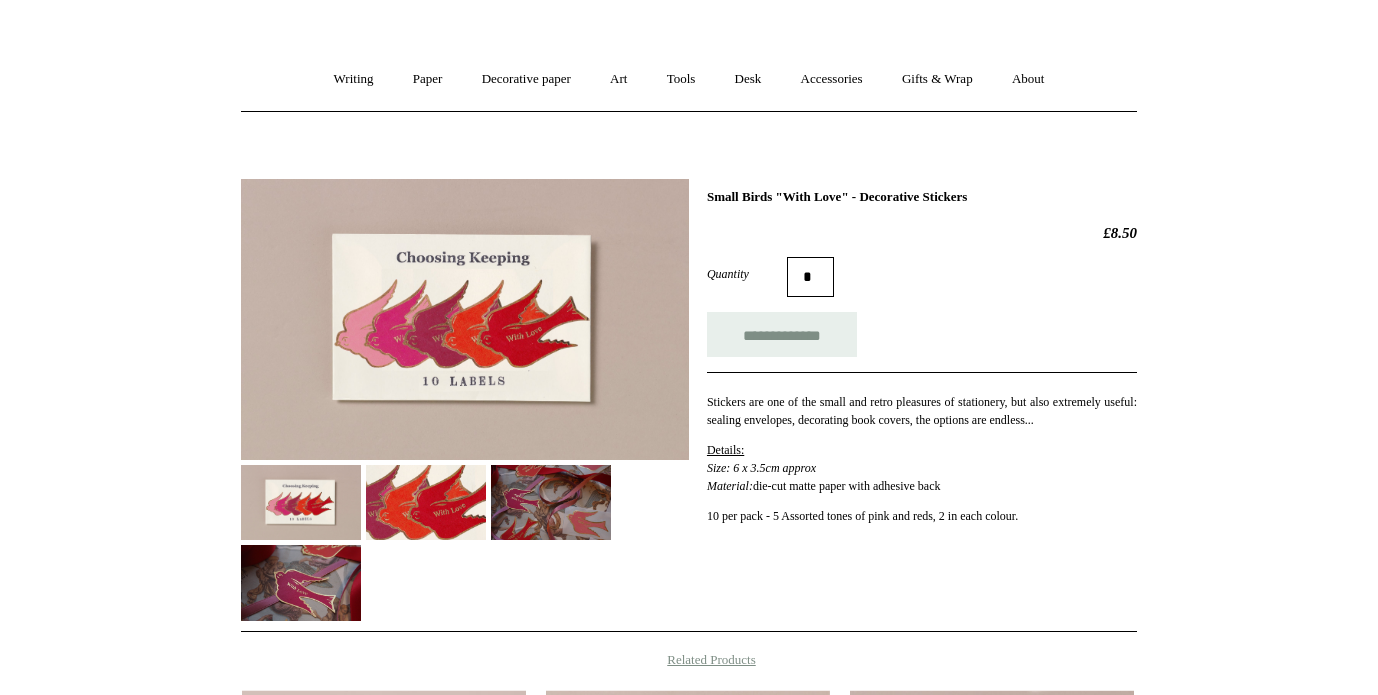 click at bounding box center [301, 582] 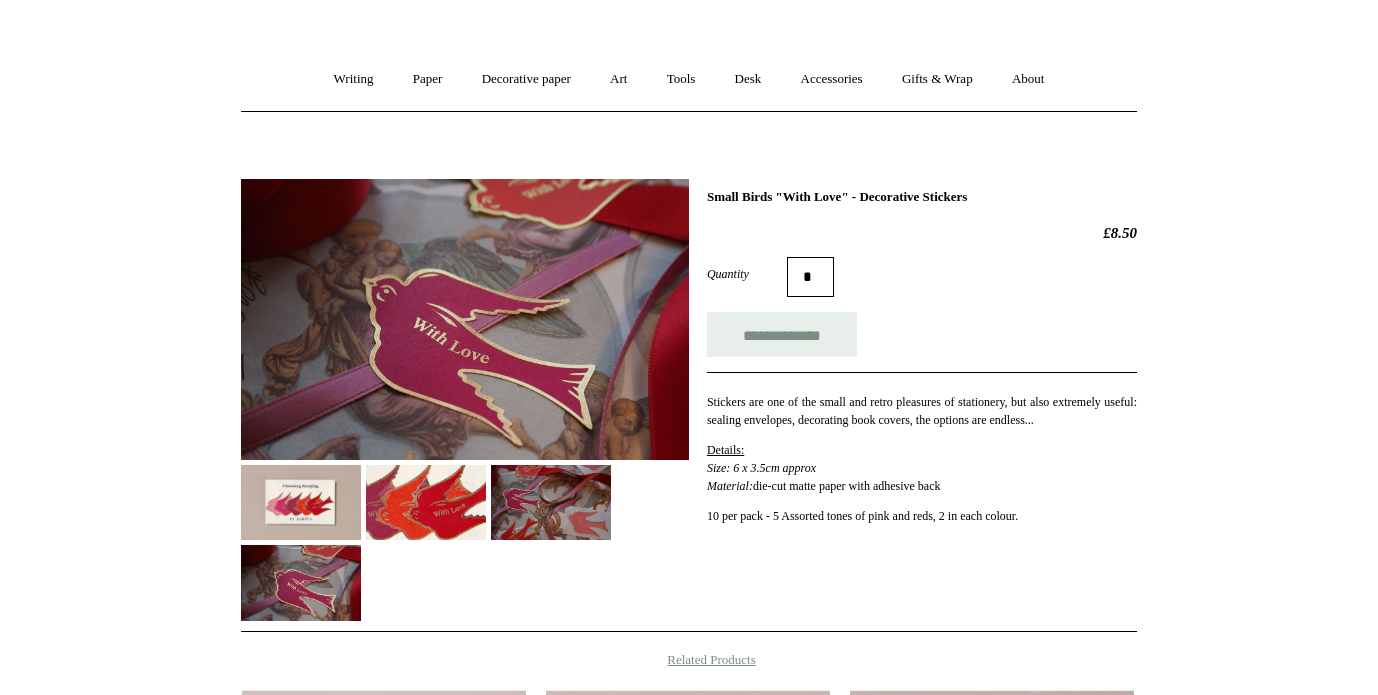 click at bounding box center (551, 502) 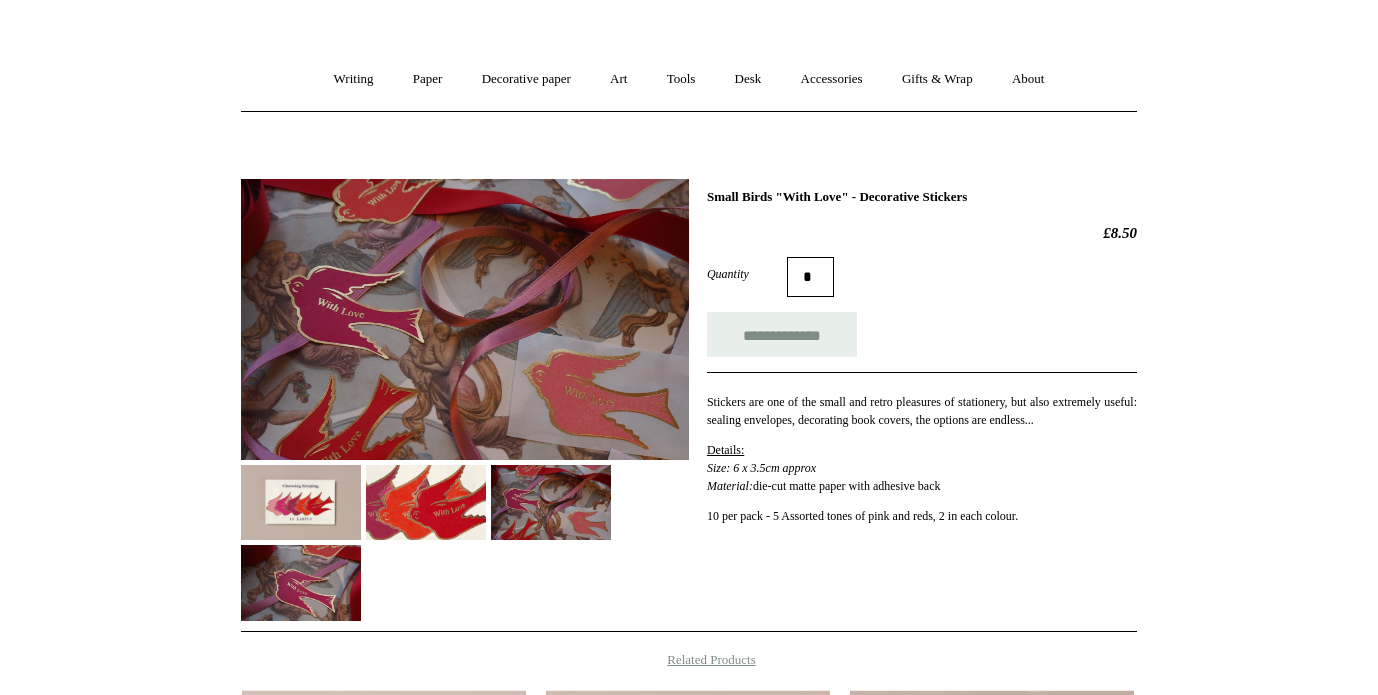 click at bounding box center (301, 502) 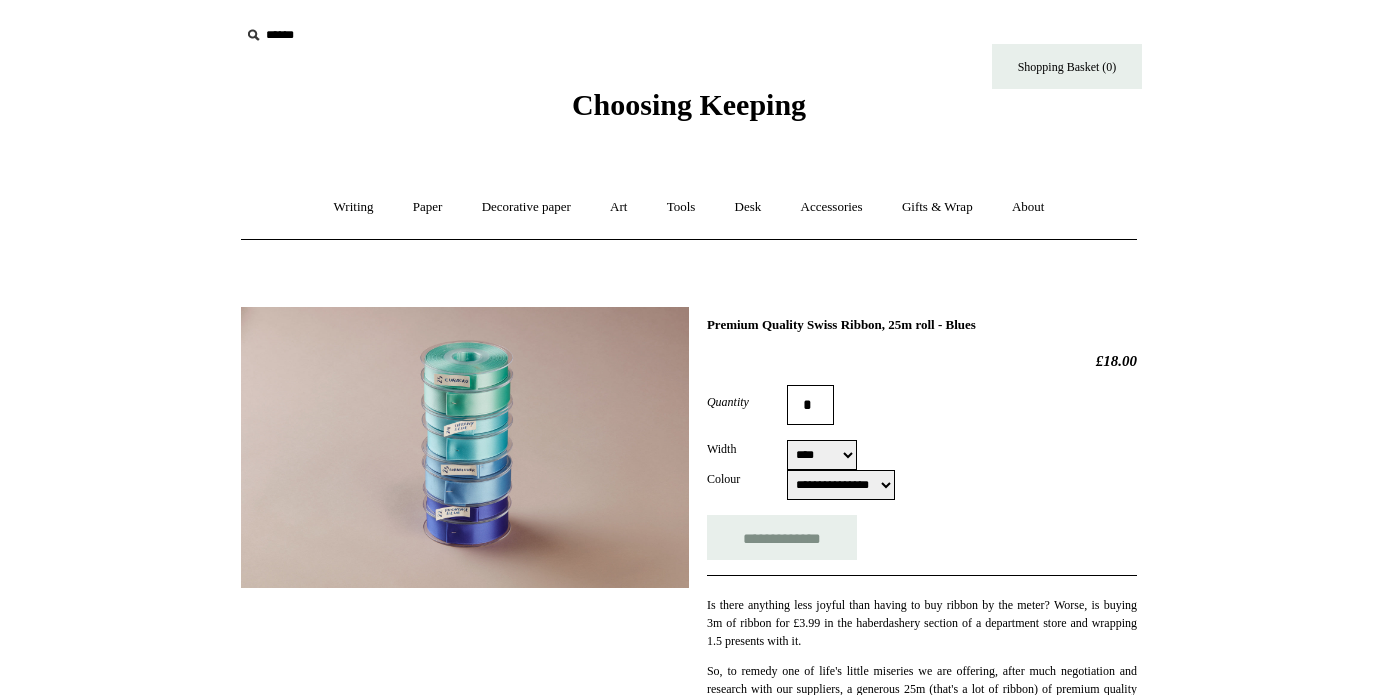 select on "**********" 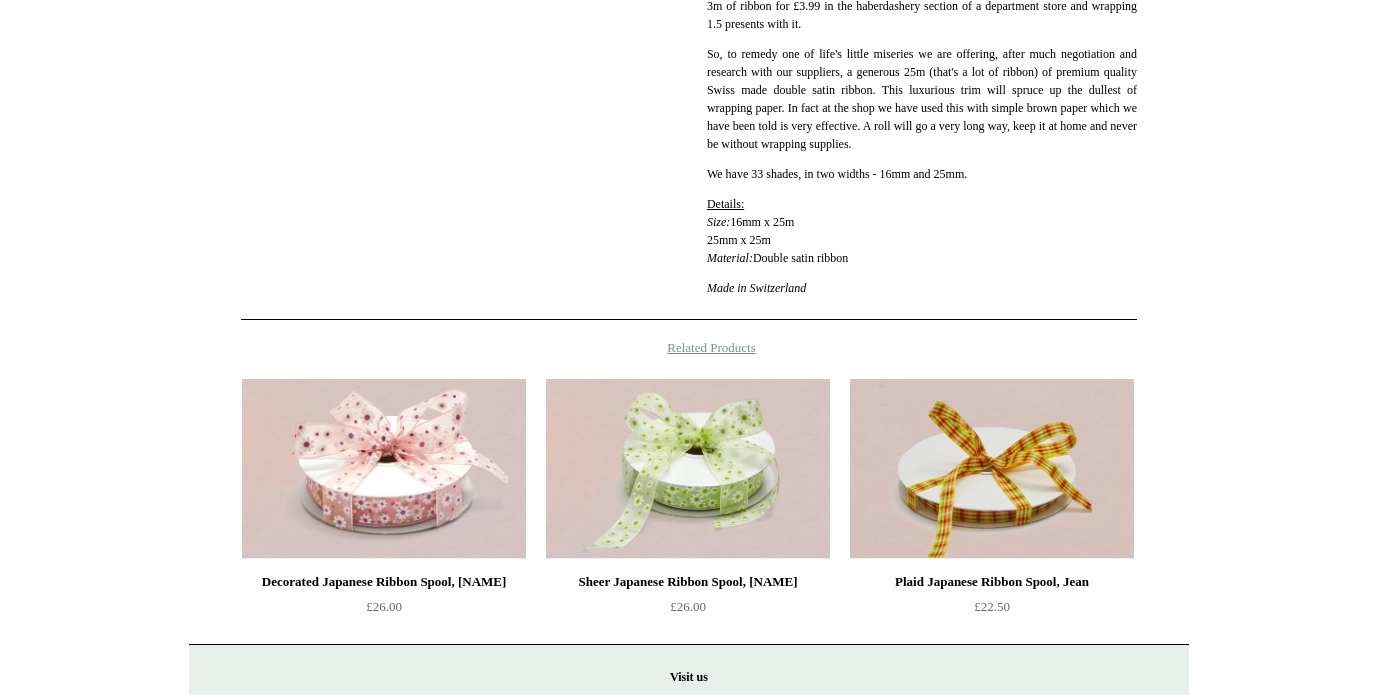 scroll, scrollTop: 0, scrollLeft: 0, axis: both 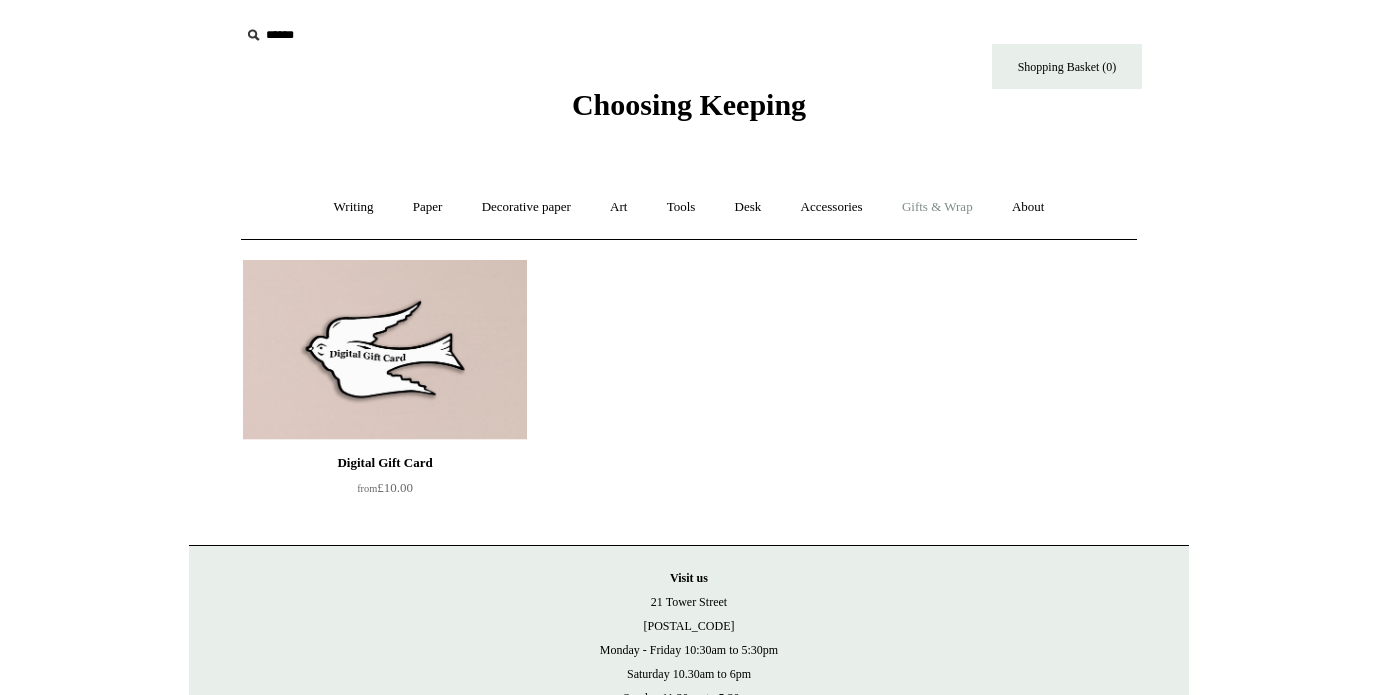 click on "Gifts & Wrap +" at bounding box center [937, 207] 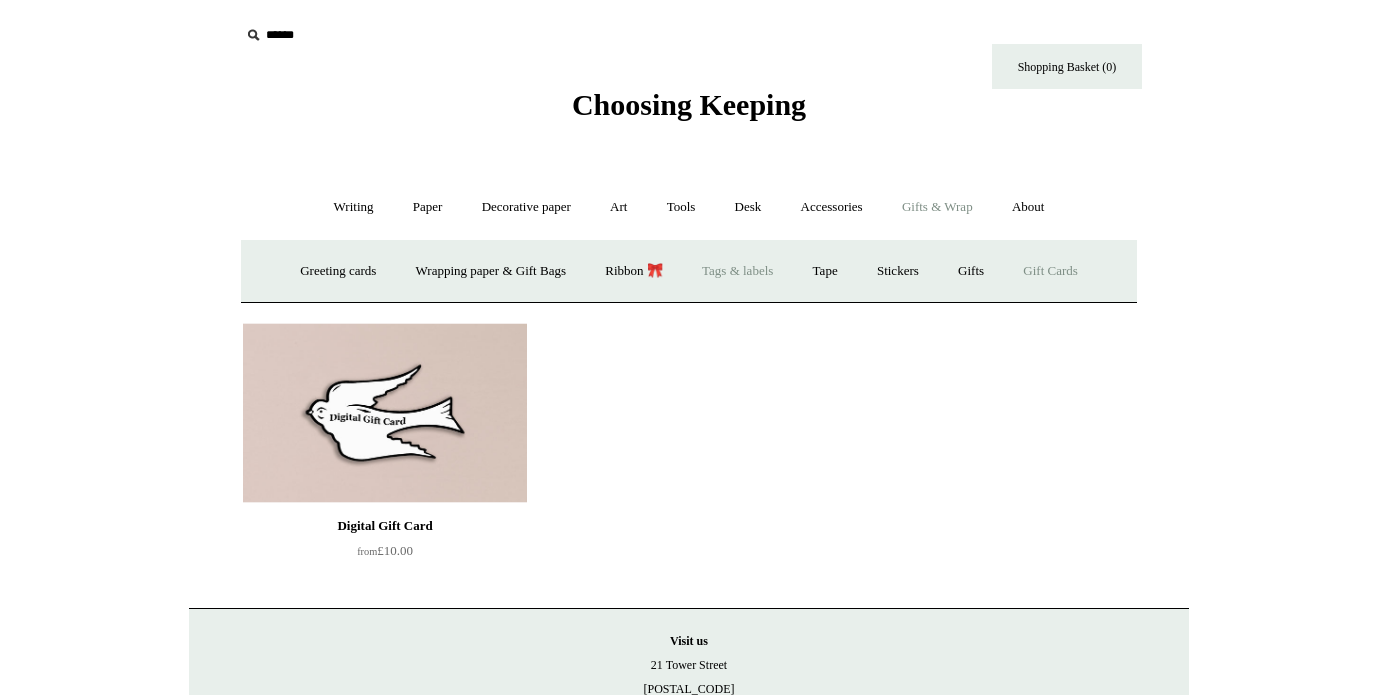 click on "Tags & labels" at bounding box center [737, 271] 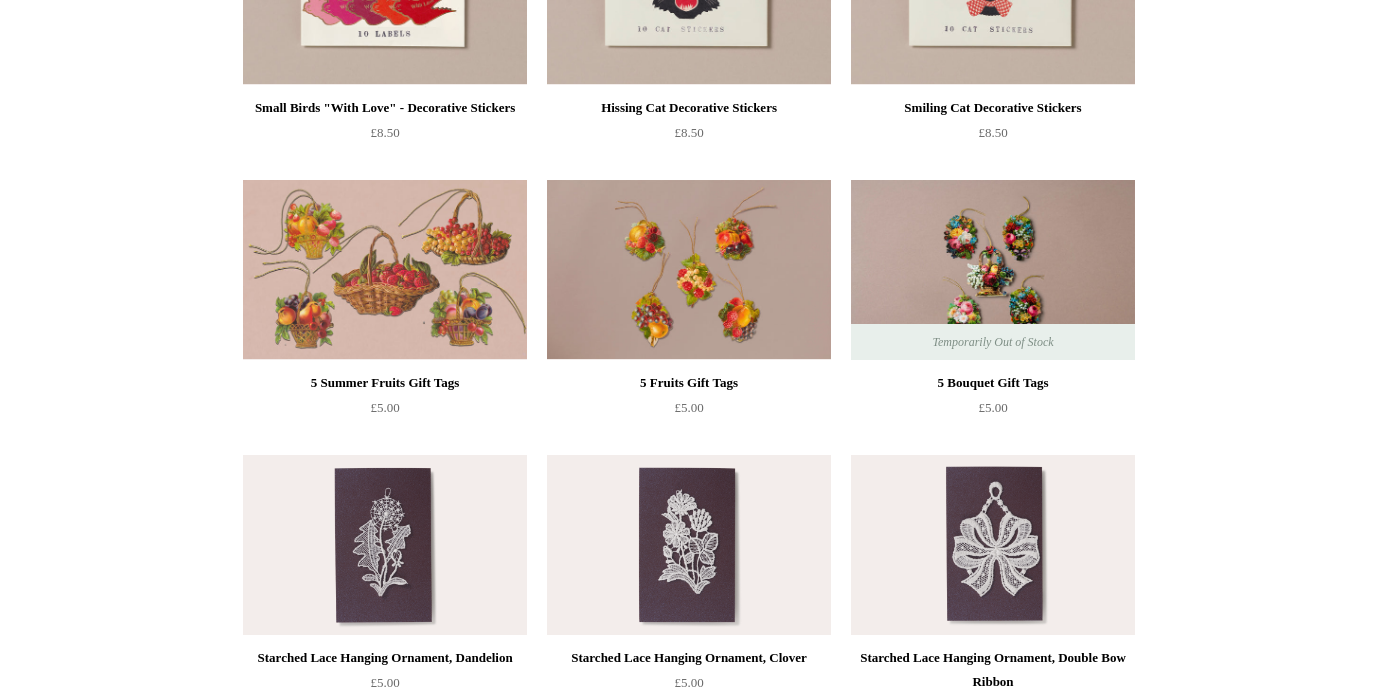 scroll, scrollTop: 0, scrollLeft: 0, axis: both 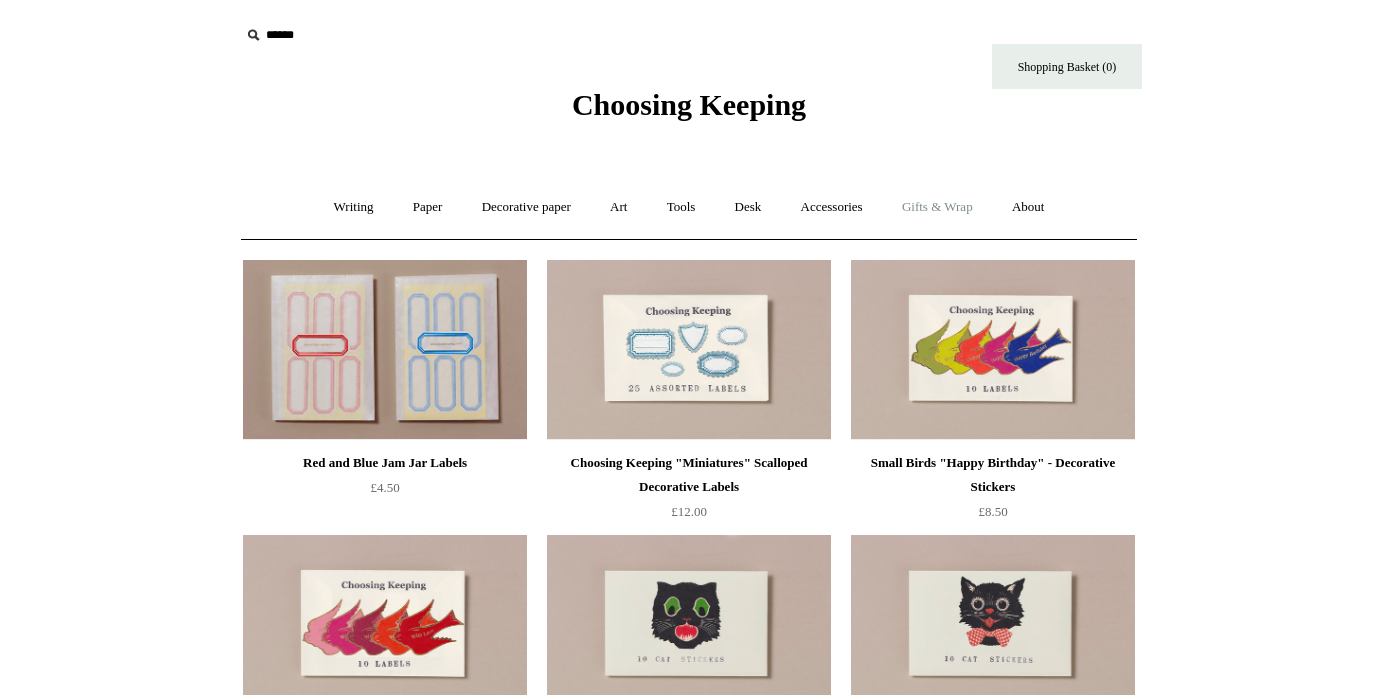 click on "Gifts & Wrap +" at bounding box center (937, 207) 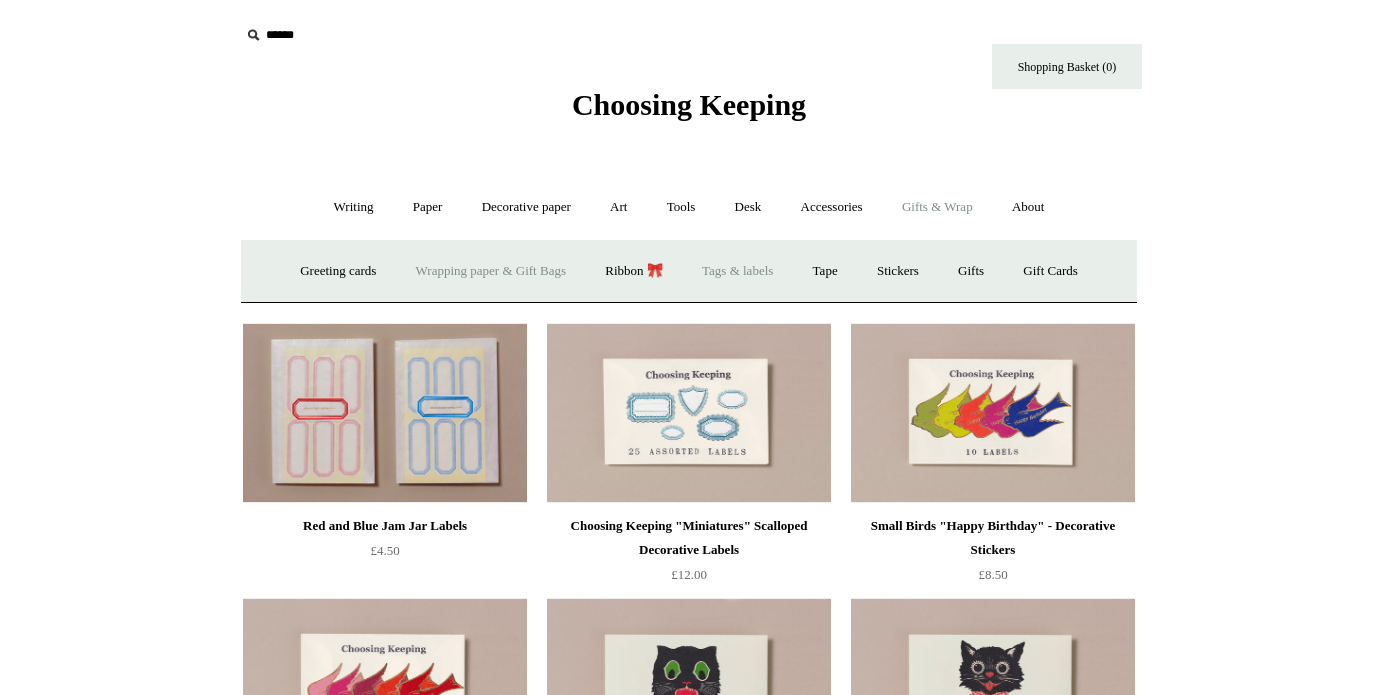click on "Wrapping paper & Gift Bags" at bounding box center (491, 271) 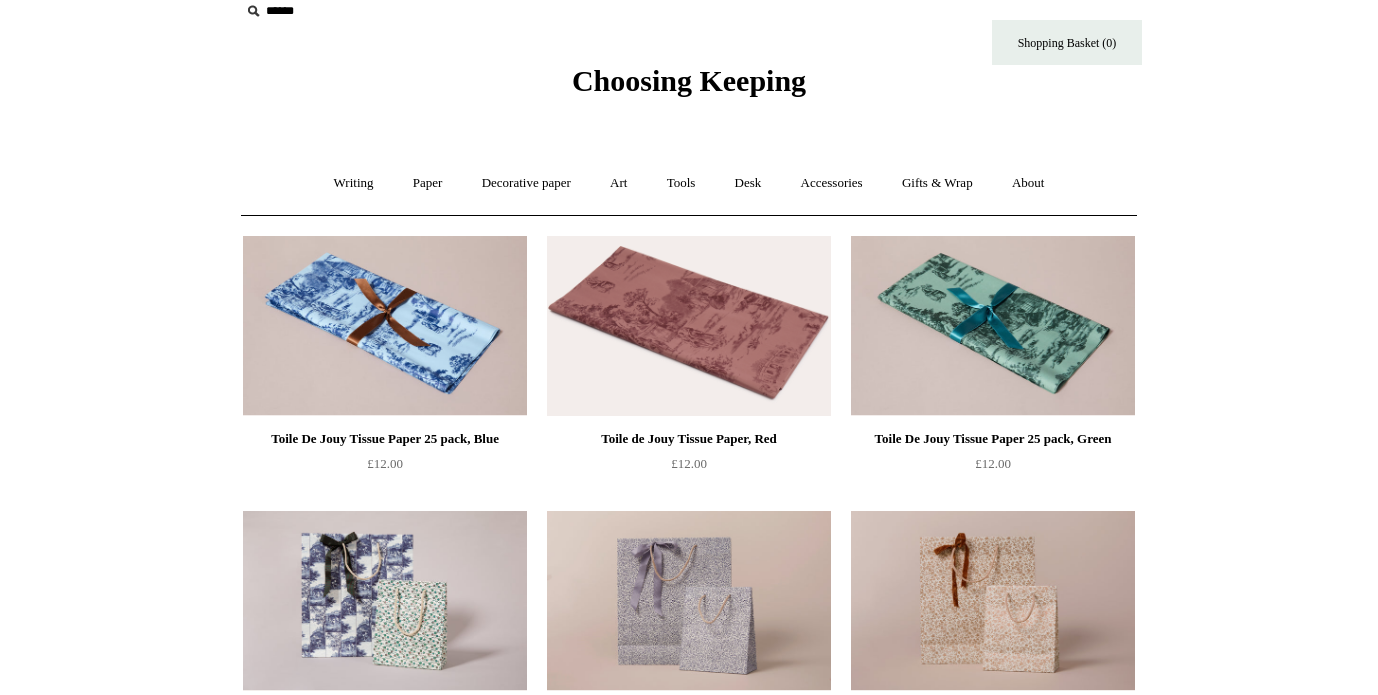 scroll, scrollTop: 0, scrollLeft: 0, axis: both 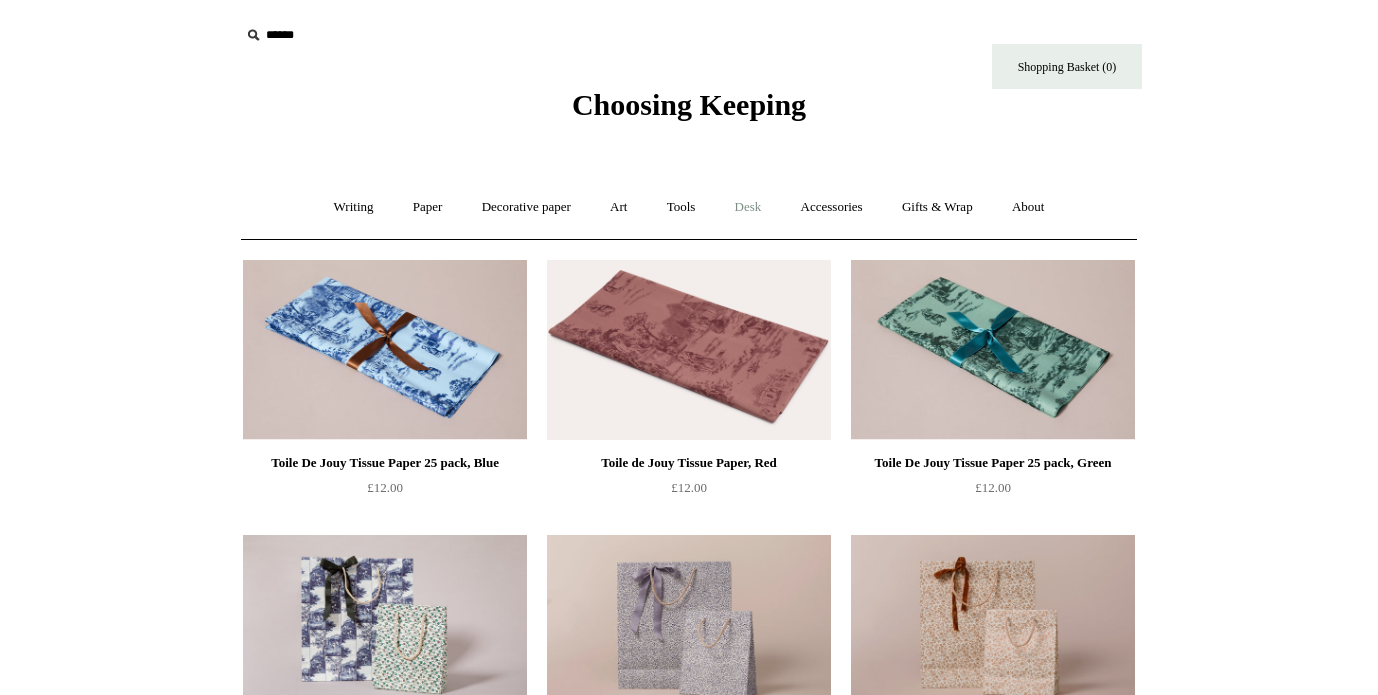 click on "Desk +" at bounding box center (748, 207) 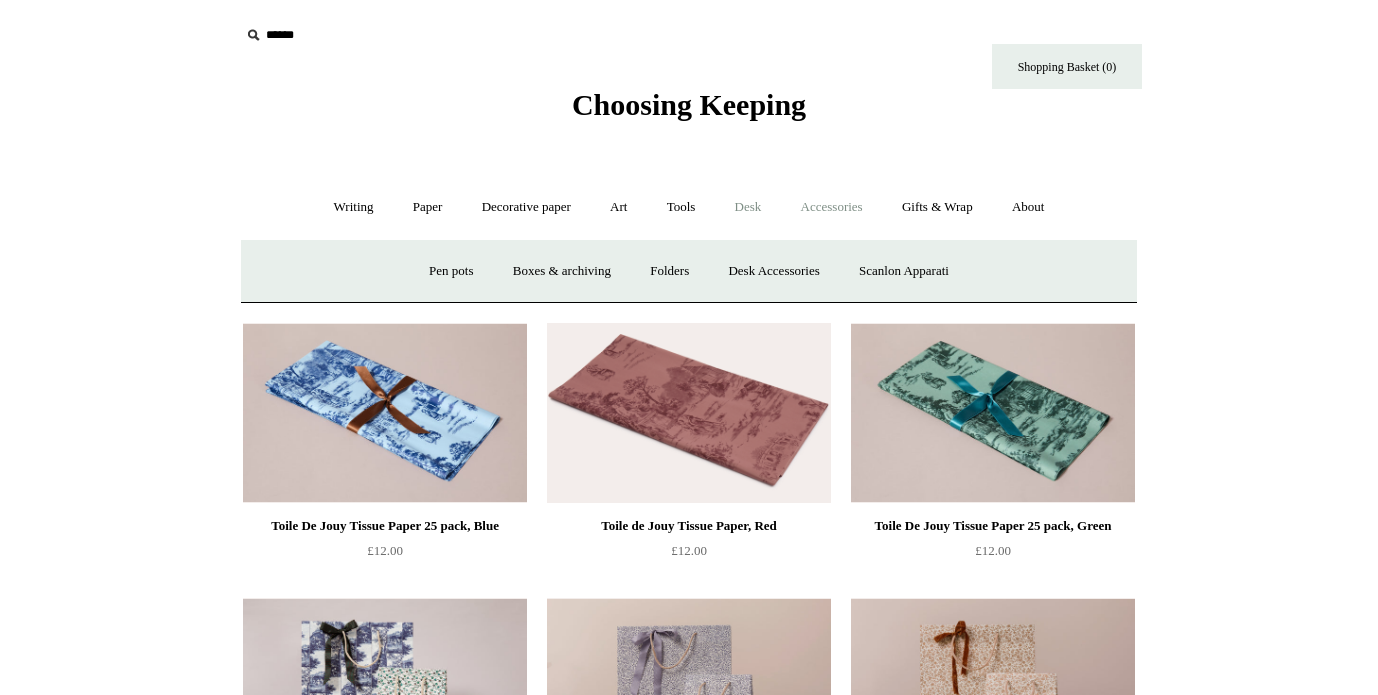 click on "Accessories +" at bounding box center (832, 207) 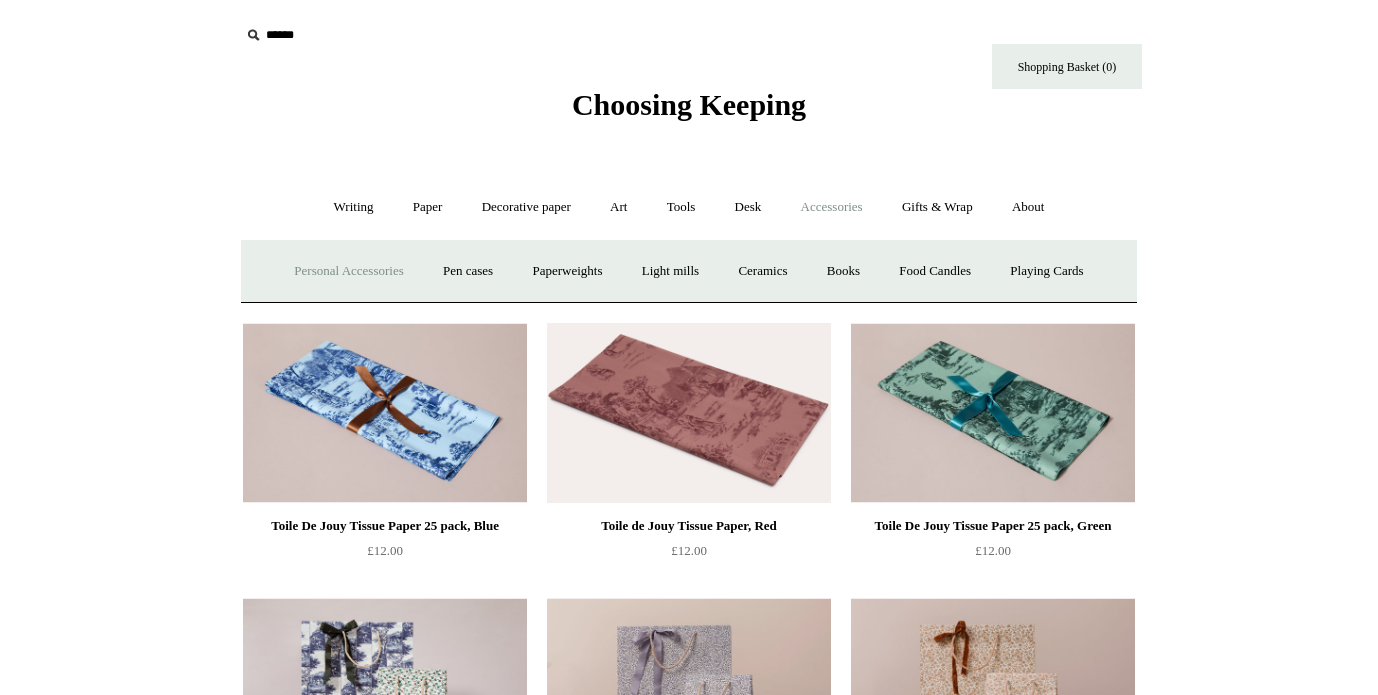 click on "Personal Accessories +" at bounding box center [348, 271] 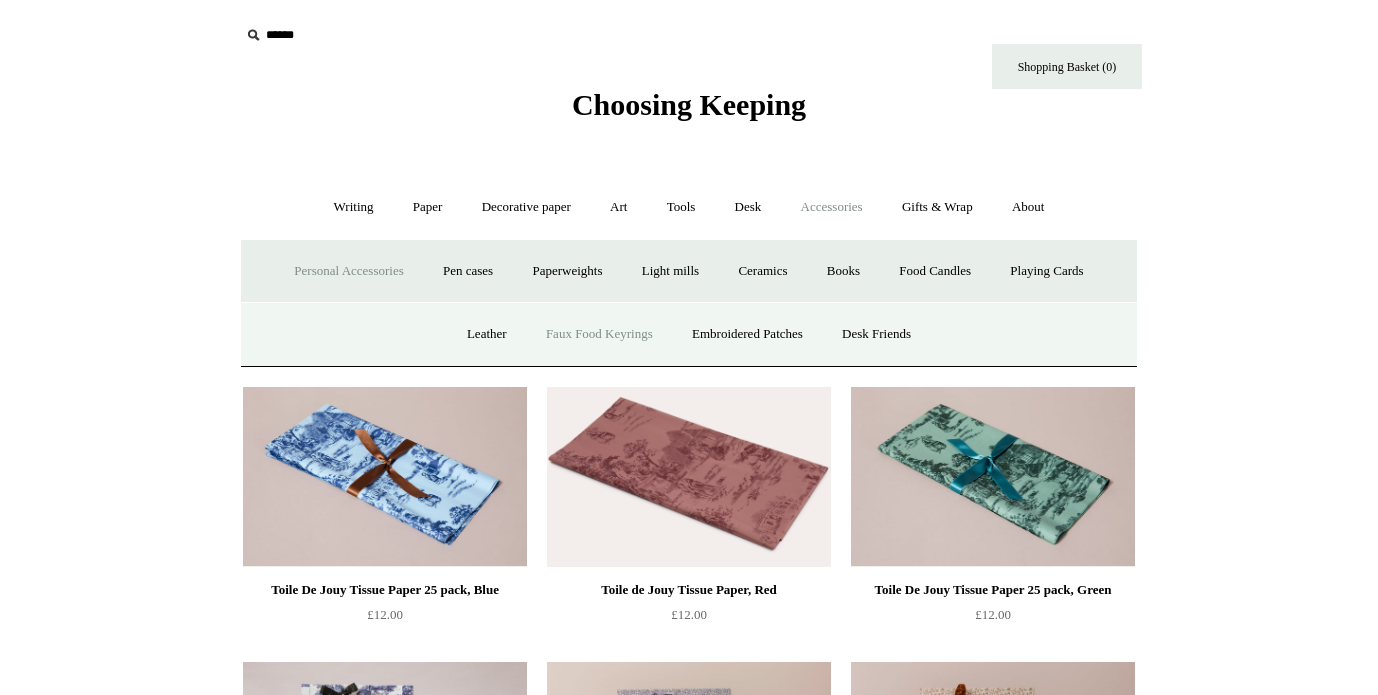 click on "Faux Food Keyrings" at bounding box center [599, 334] 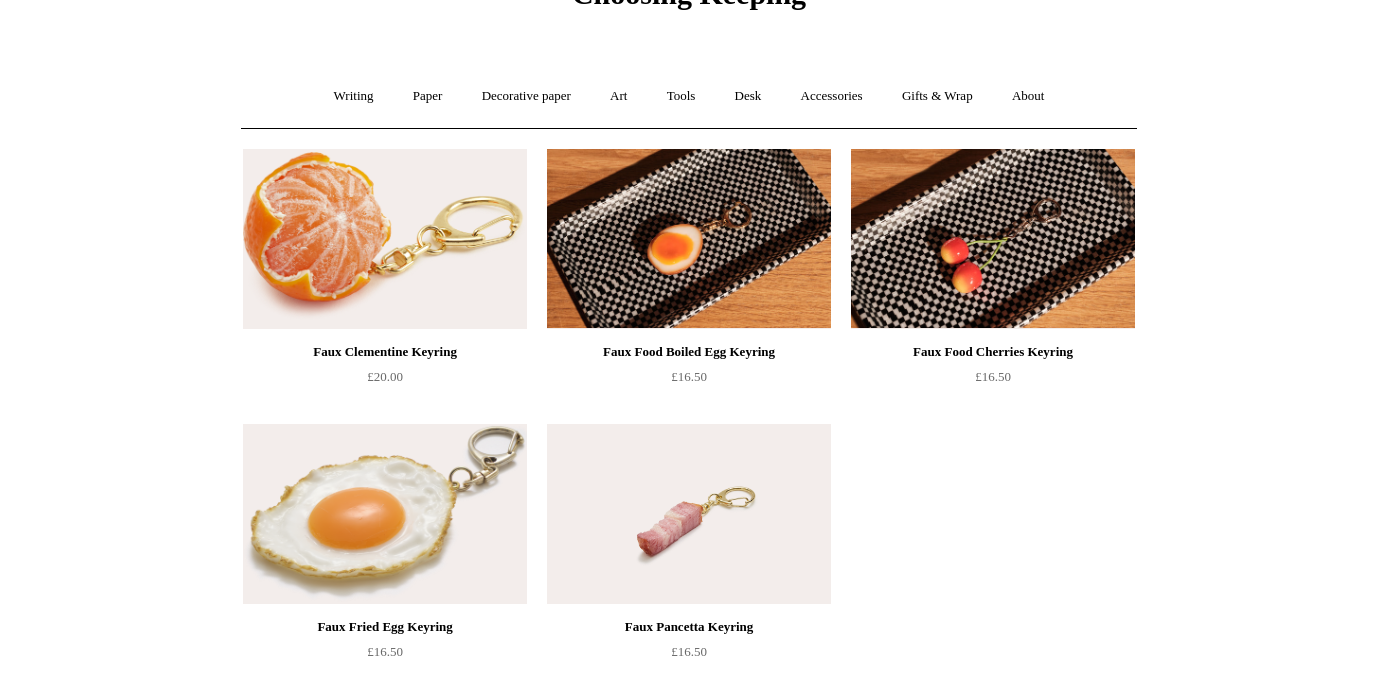 scroll, scrollTop: 110, scrollLeft: 0, axis: vertical 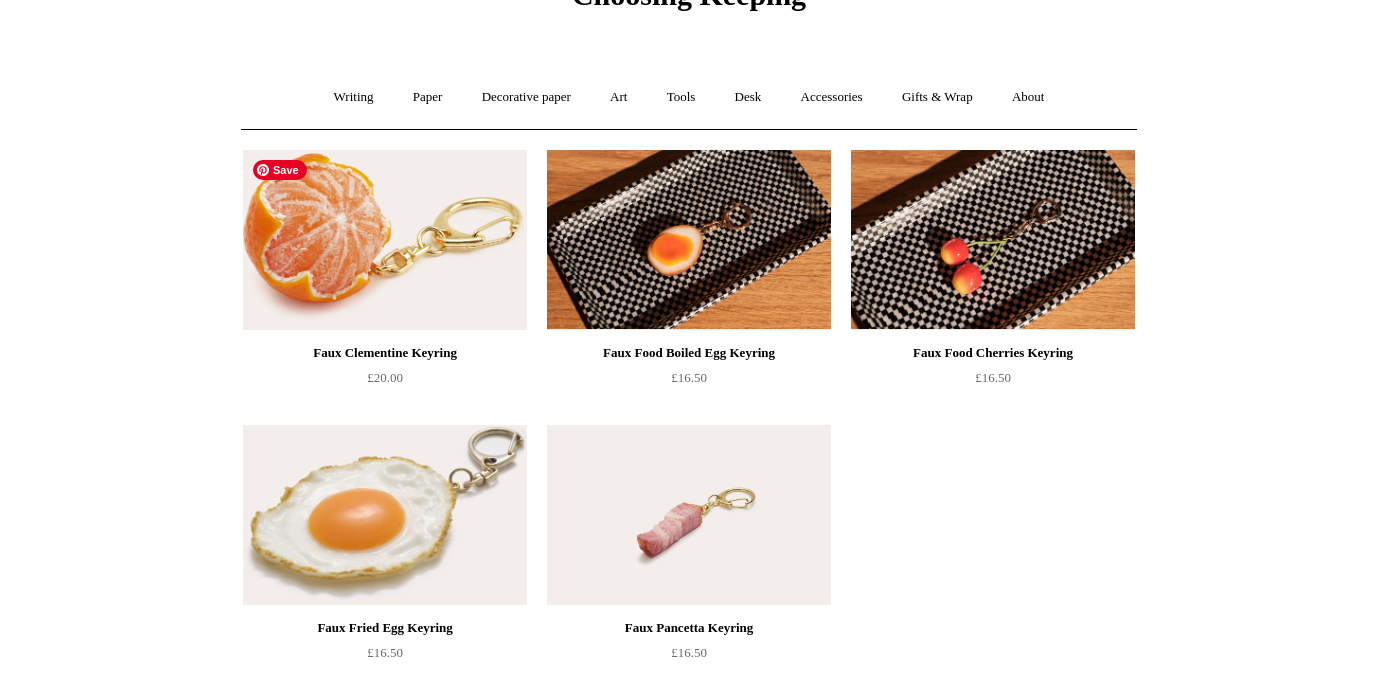click at bounding box center (385, 240) 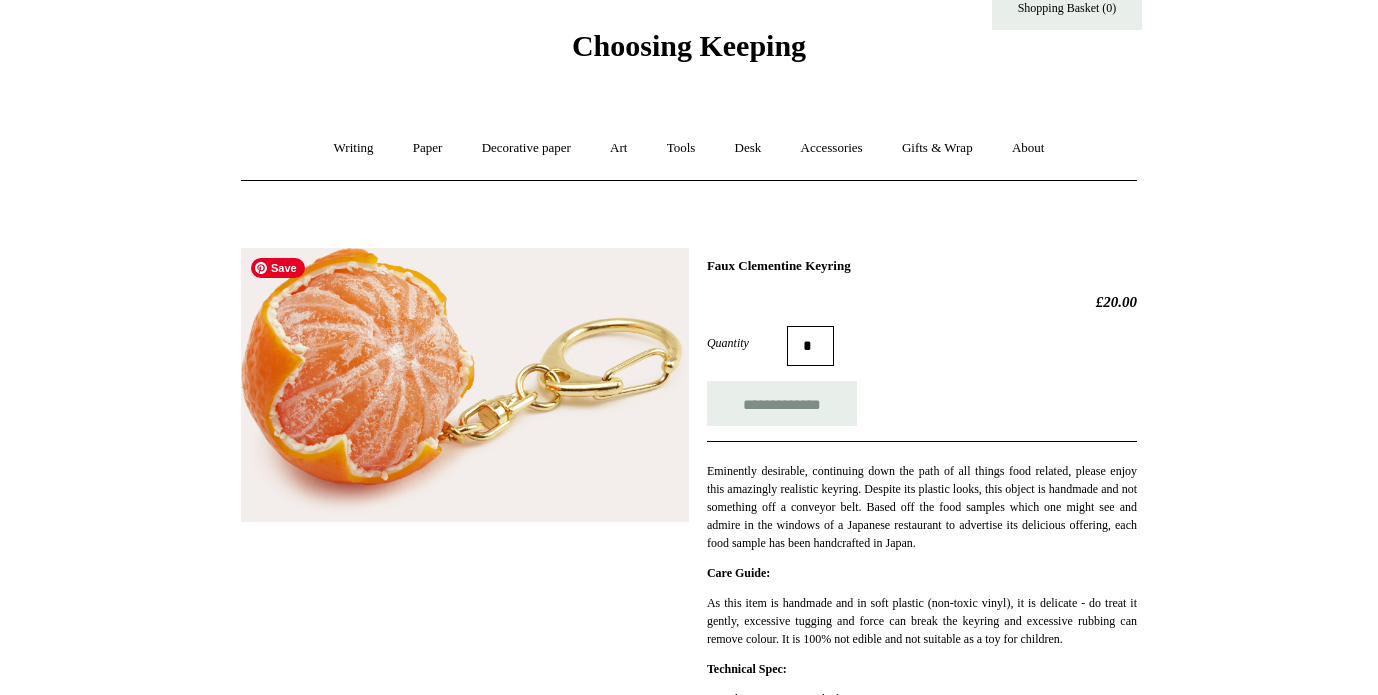 scroll, scrollTop: 60, scrollLeft: 0, axis: vertical 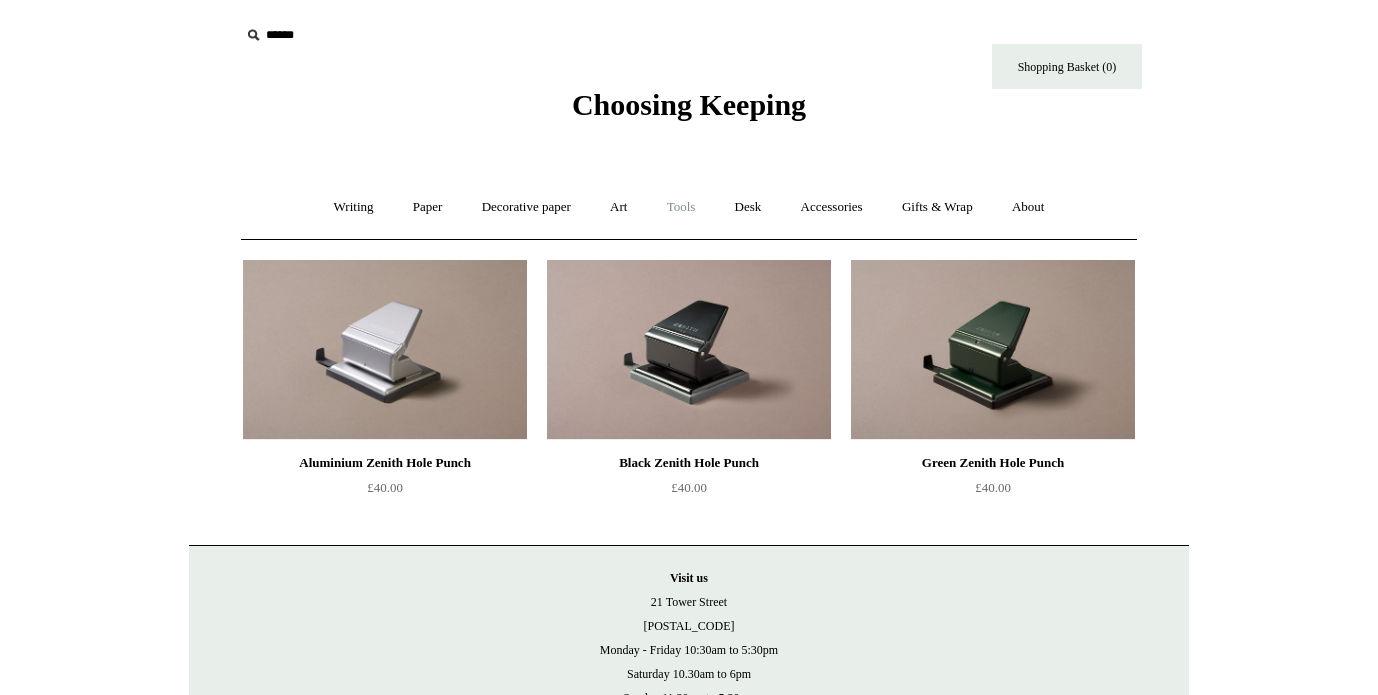 click on "Tools +" at bounding box center [681, 207] 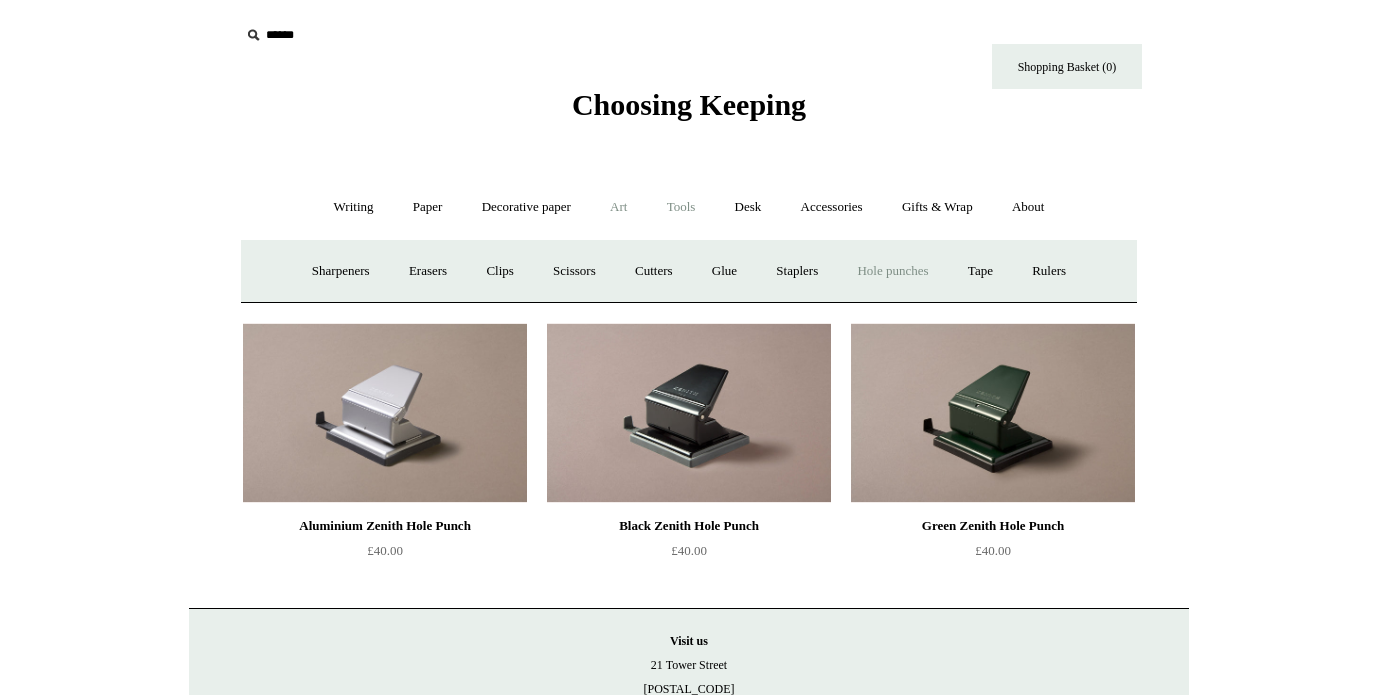 click on "Art +" at bounding box center [618, 207] 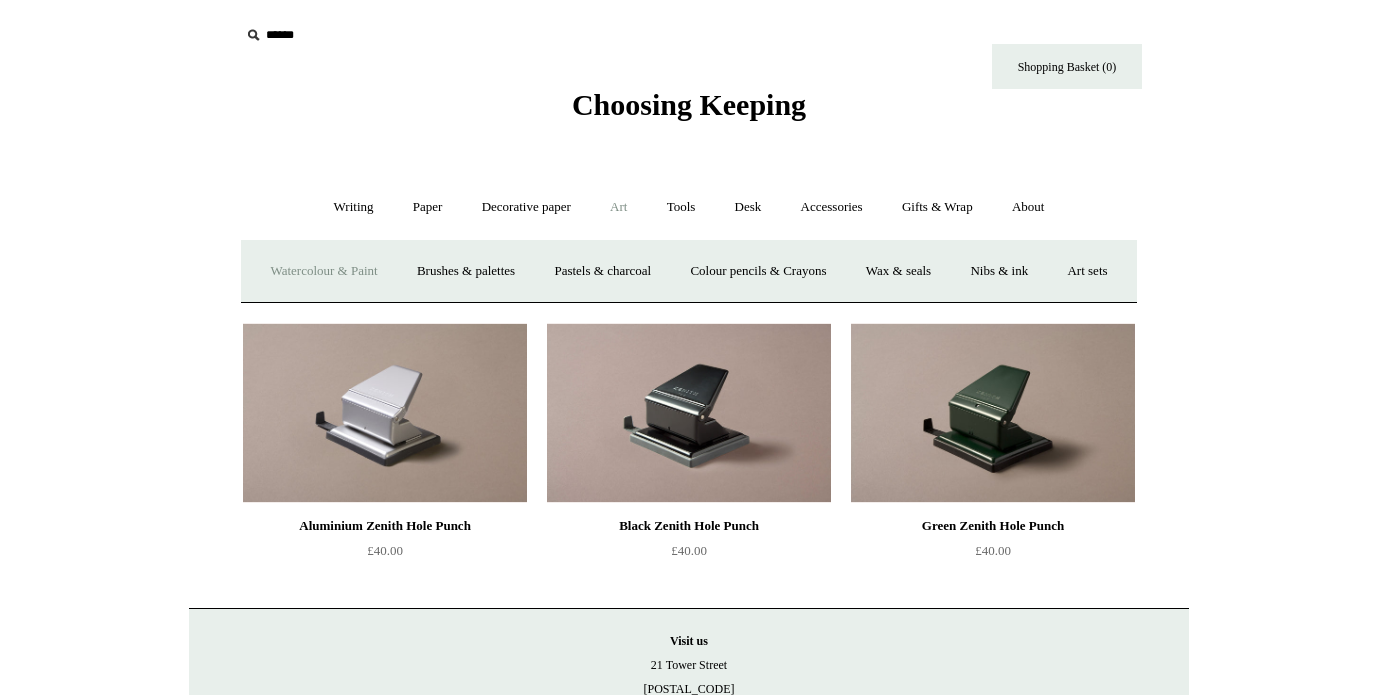 click on "Watercolour & Paint" at bounding box center (323, 271) 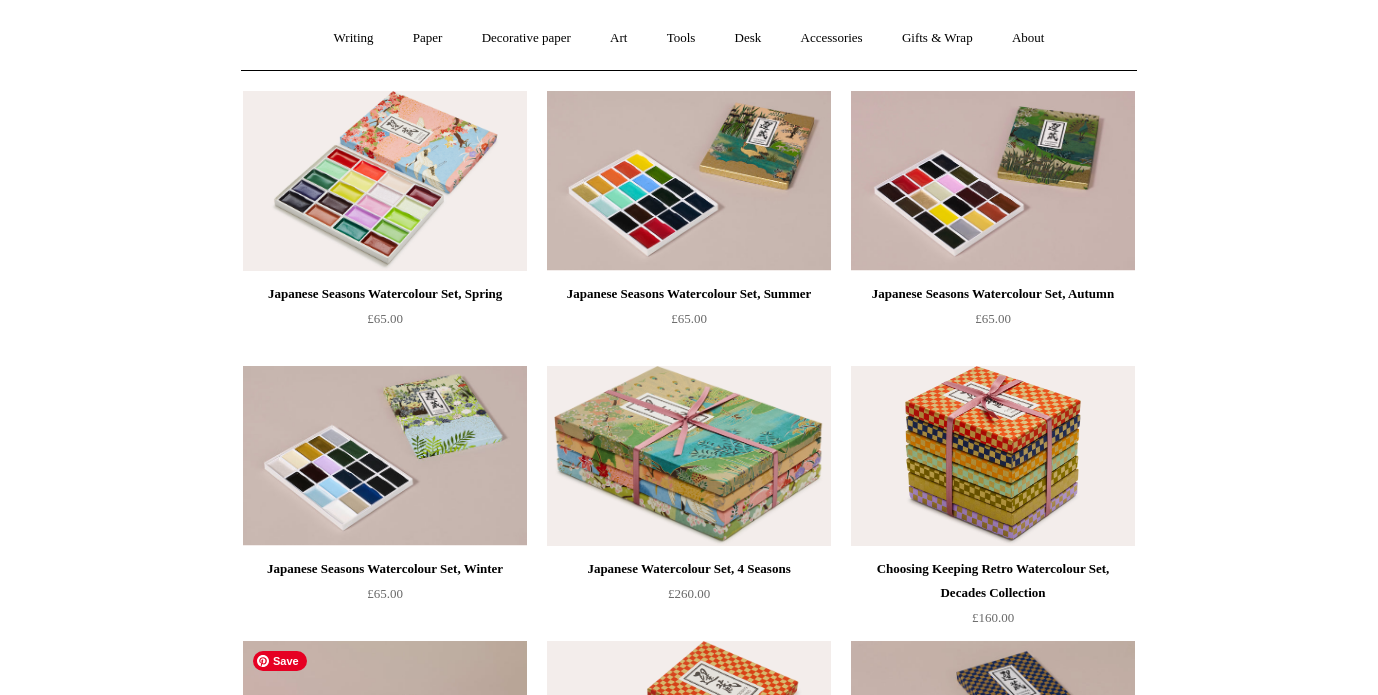scroll, scrollTop: 0, scrollLeft: 0, axis: both 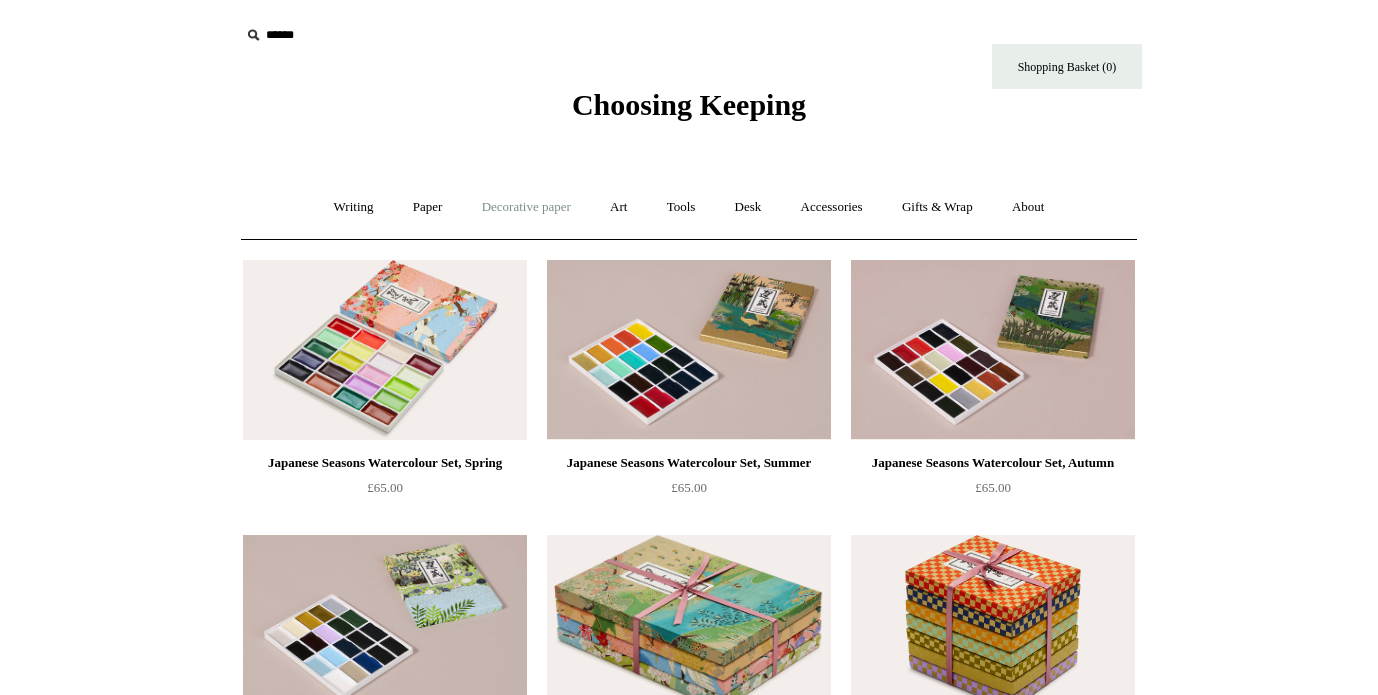 click on "Decorative paper +" at bounding box center [526, 207] 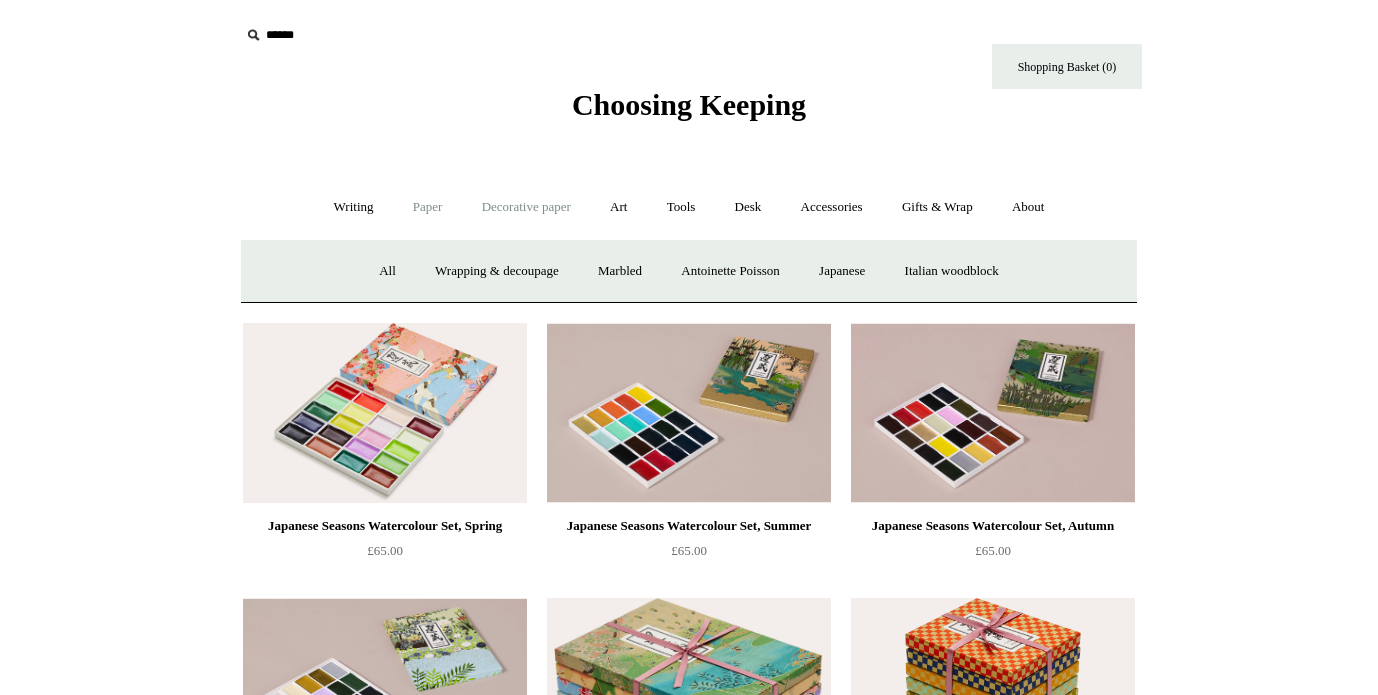 click on "Paper +" at bounding box center [428, 207] 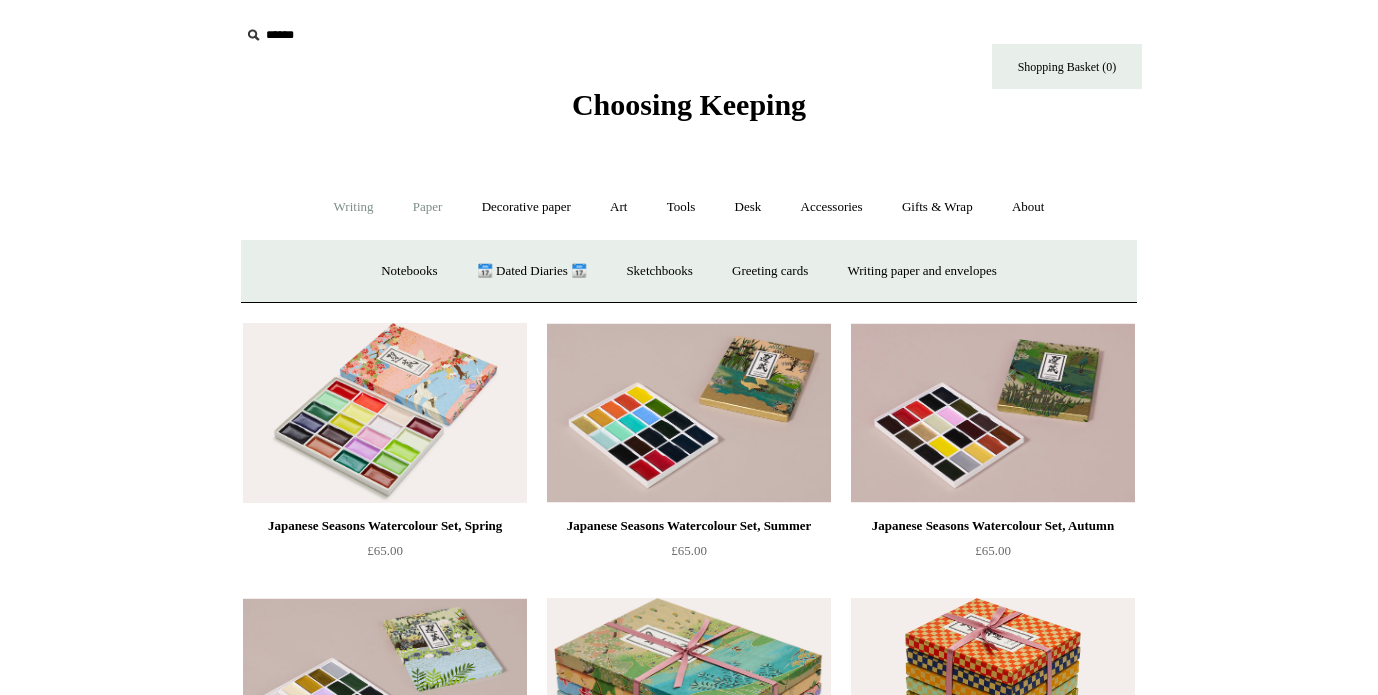 click on "Writing +" at bounding box center (354, 207) 